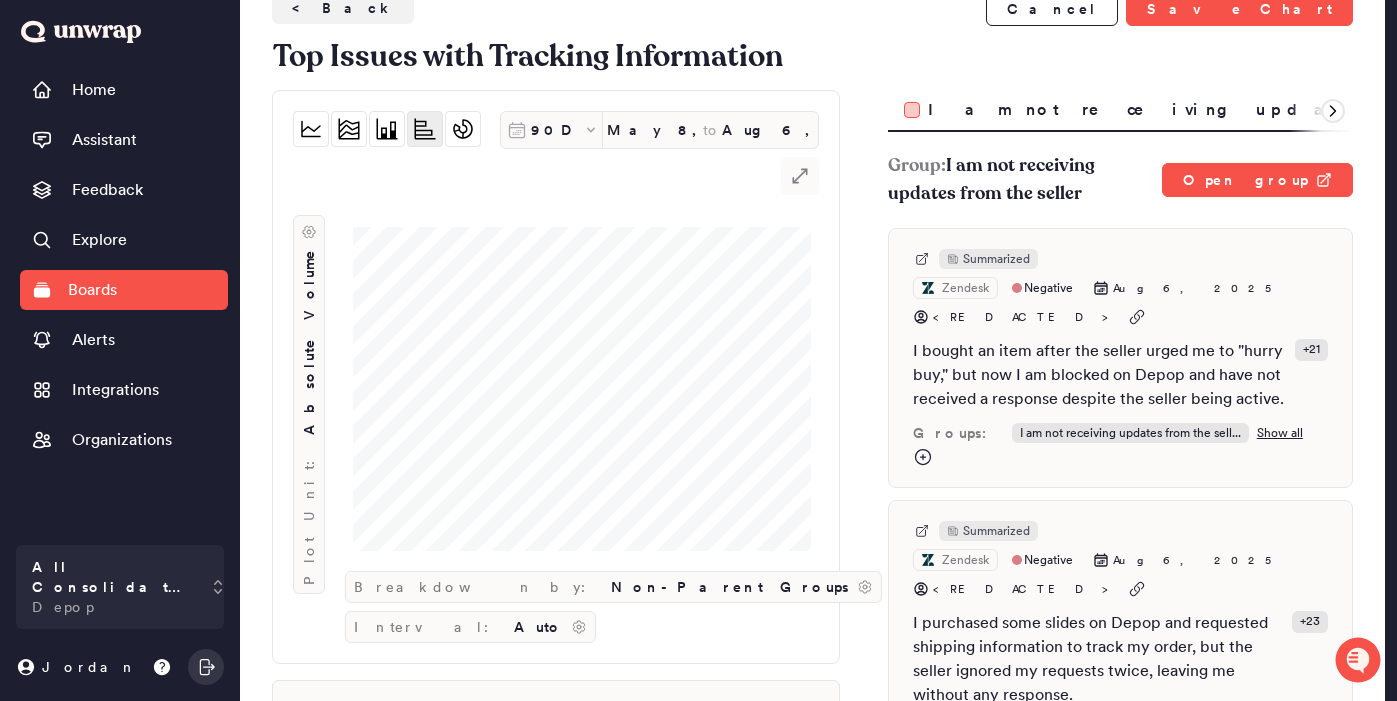 scroll, scrollTop: 0, scrollLeft: 0, axis: both 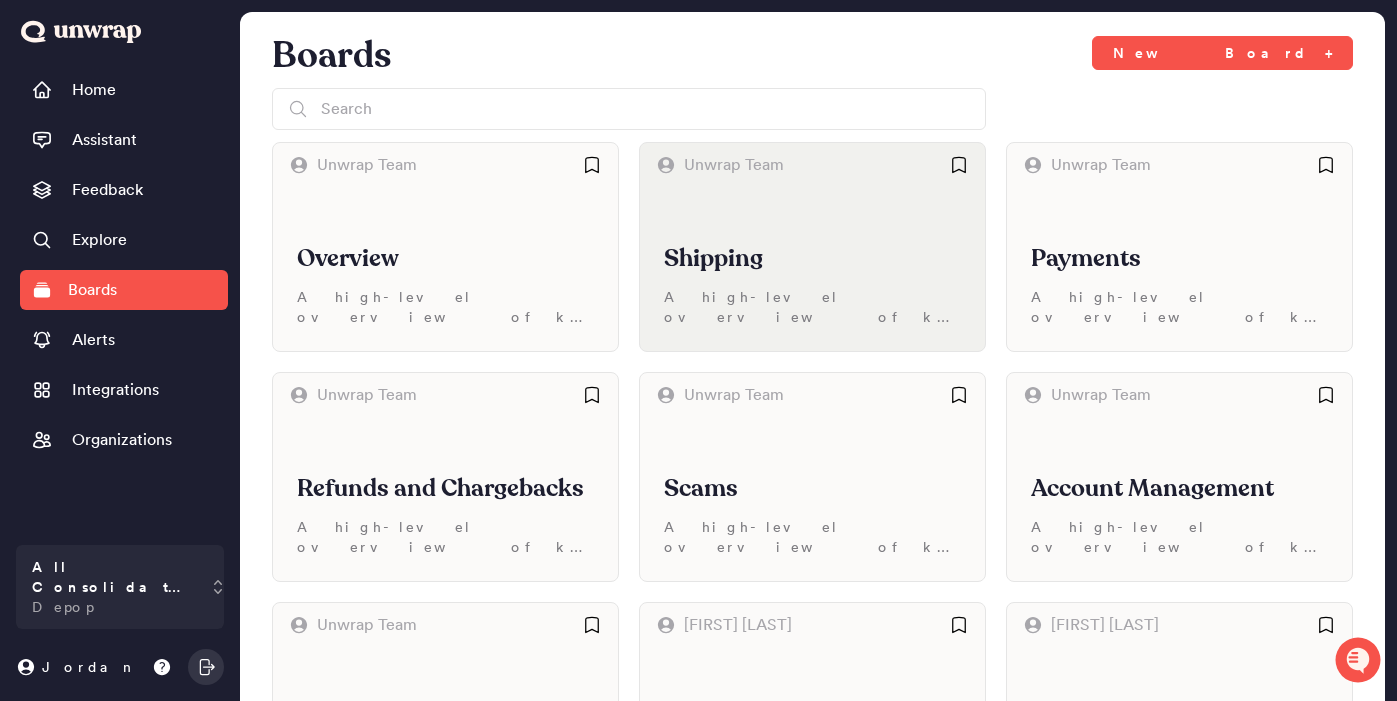 click on "Shipping" at bounding box center (812, 259) 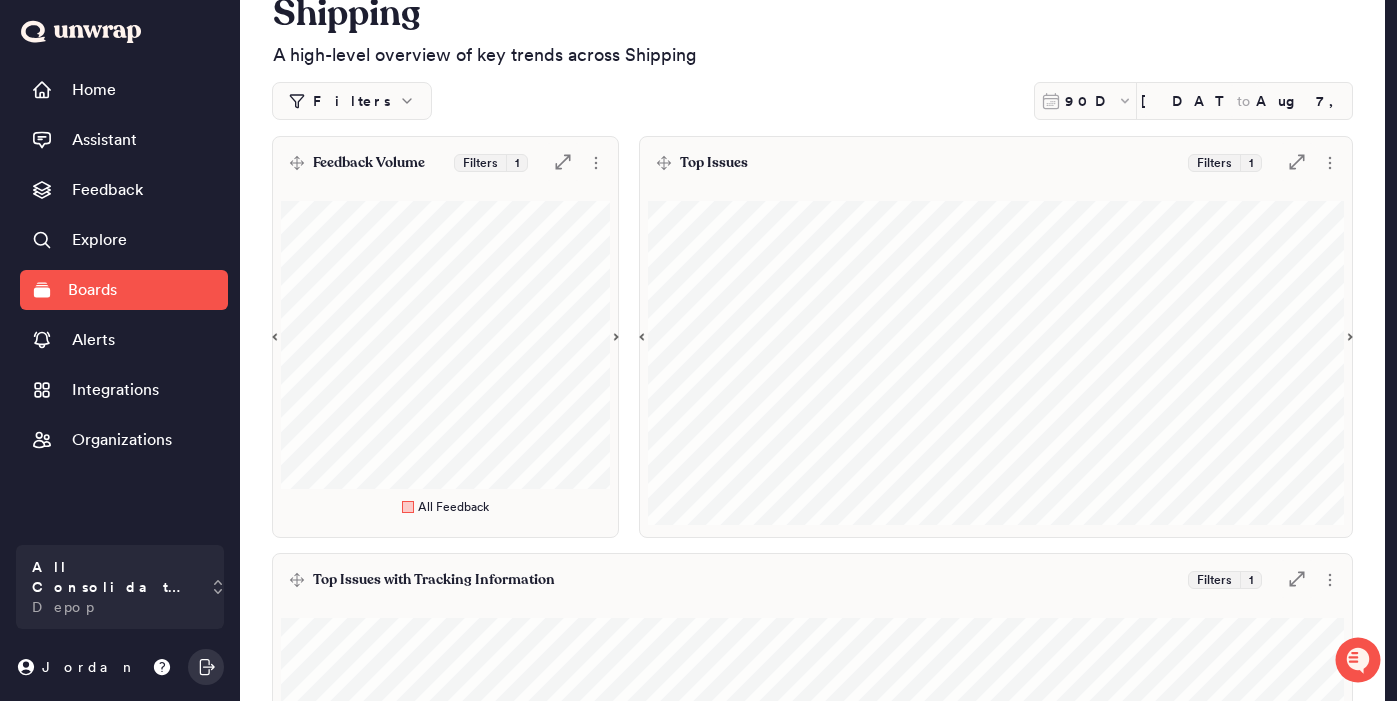 scroll, scrollTop: 0, scrollLeft: 0, axis: both 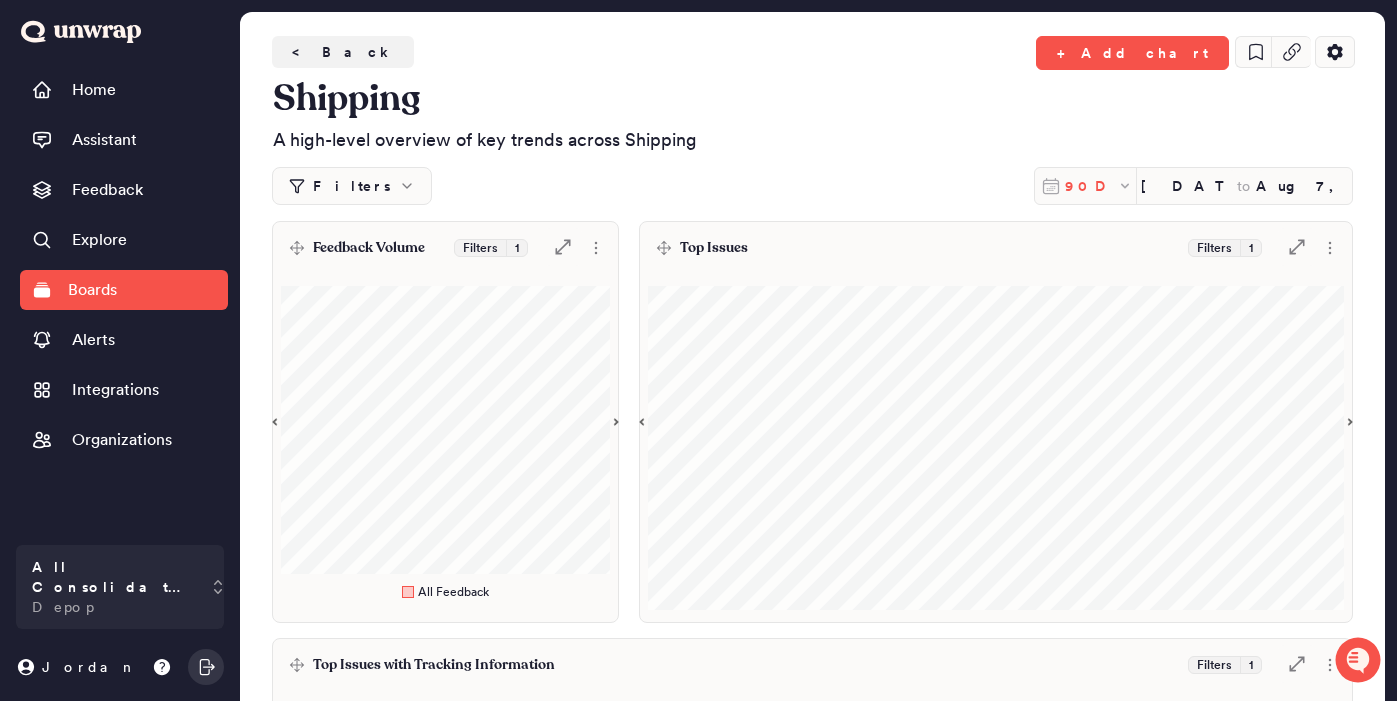 click on "90D" at bounding box center (1085, 186) 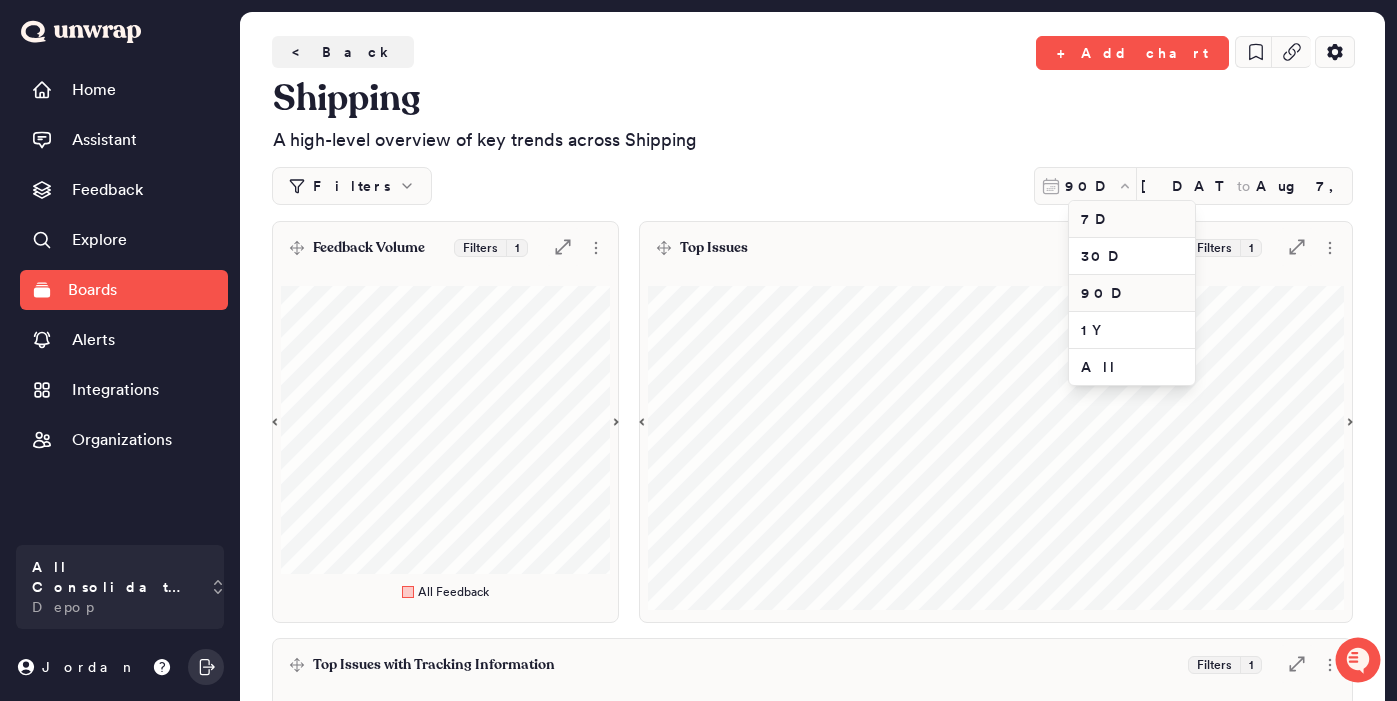 click on "7D" at bounding box center [1132, 219] 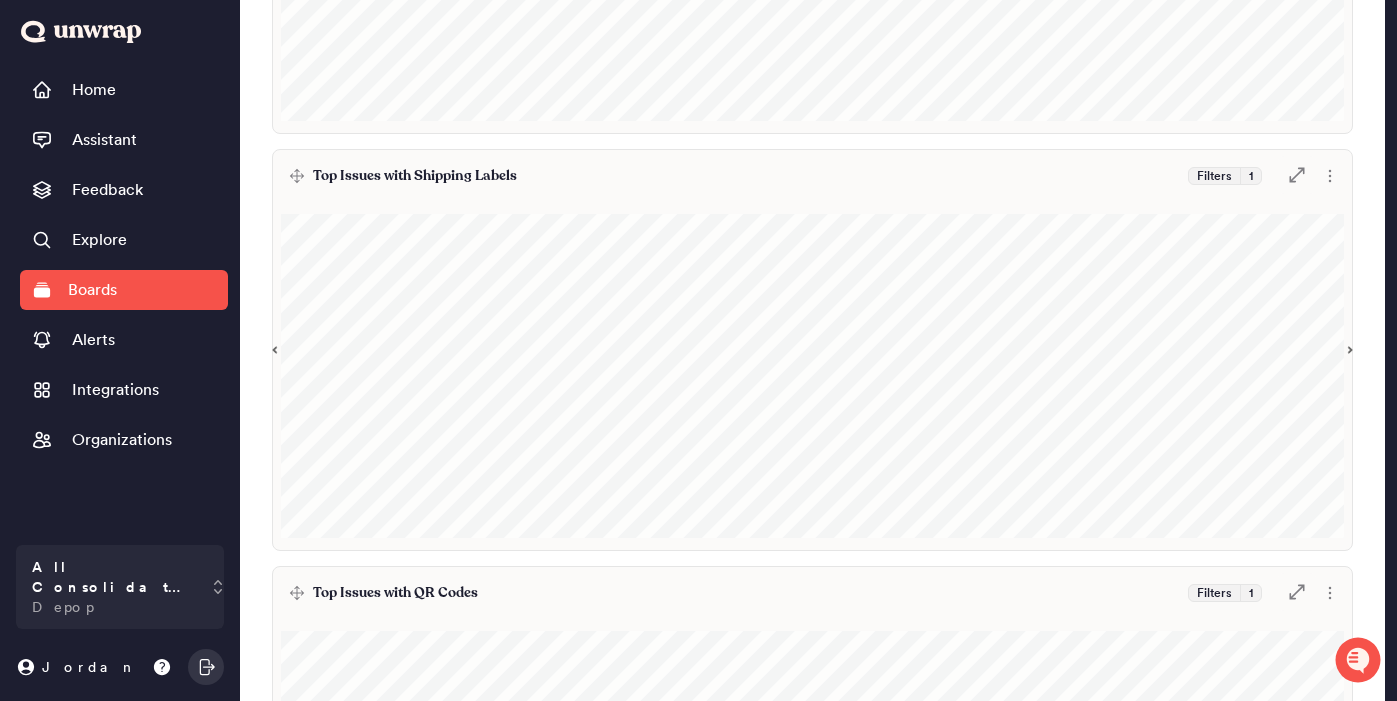 scroll, scrollTop: 910, scrollLeft: 0, axis: vertical 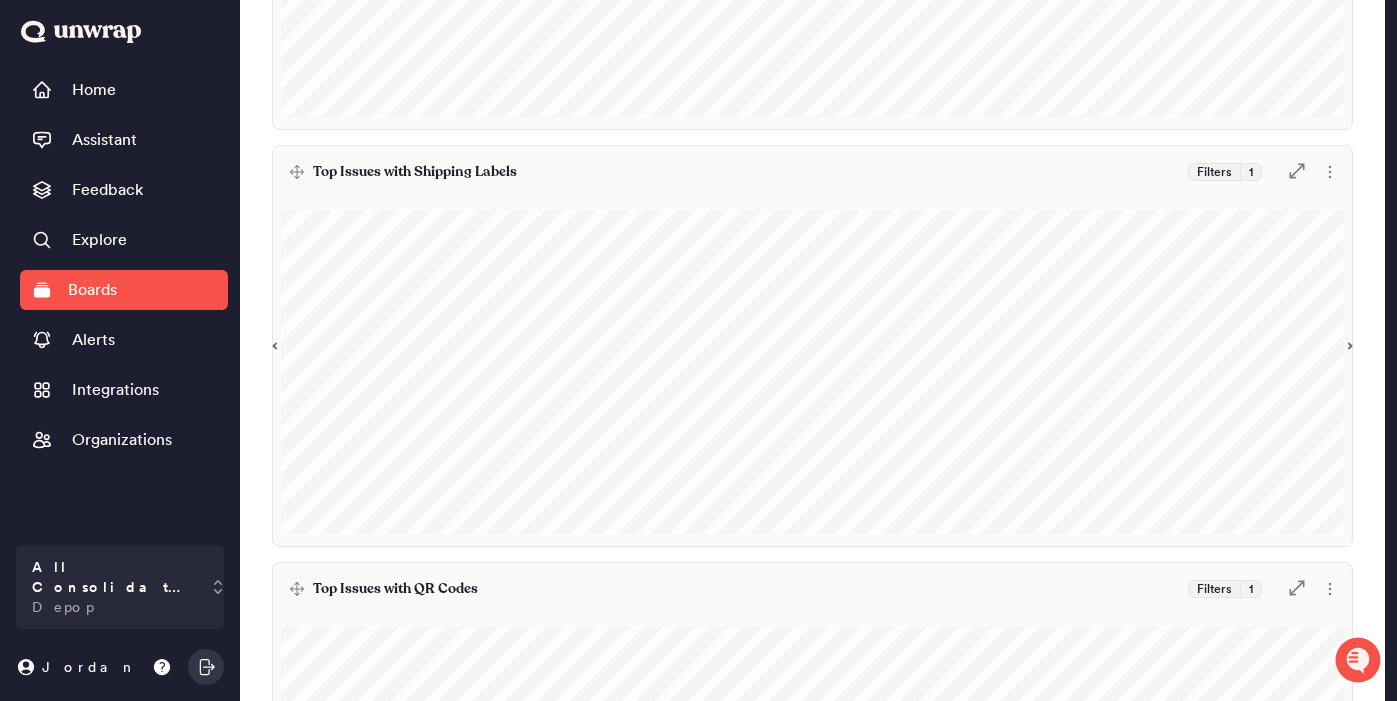 click on "Top Issues with Shipping Labels Filters 1
.st0 {
fill: #7e7d82;
}" at bounding box center (812, 172) 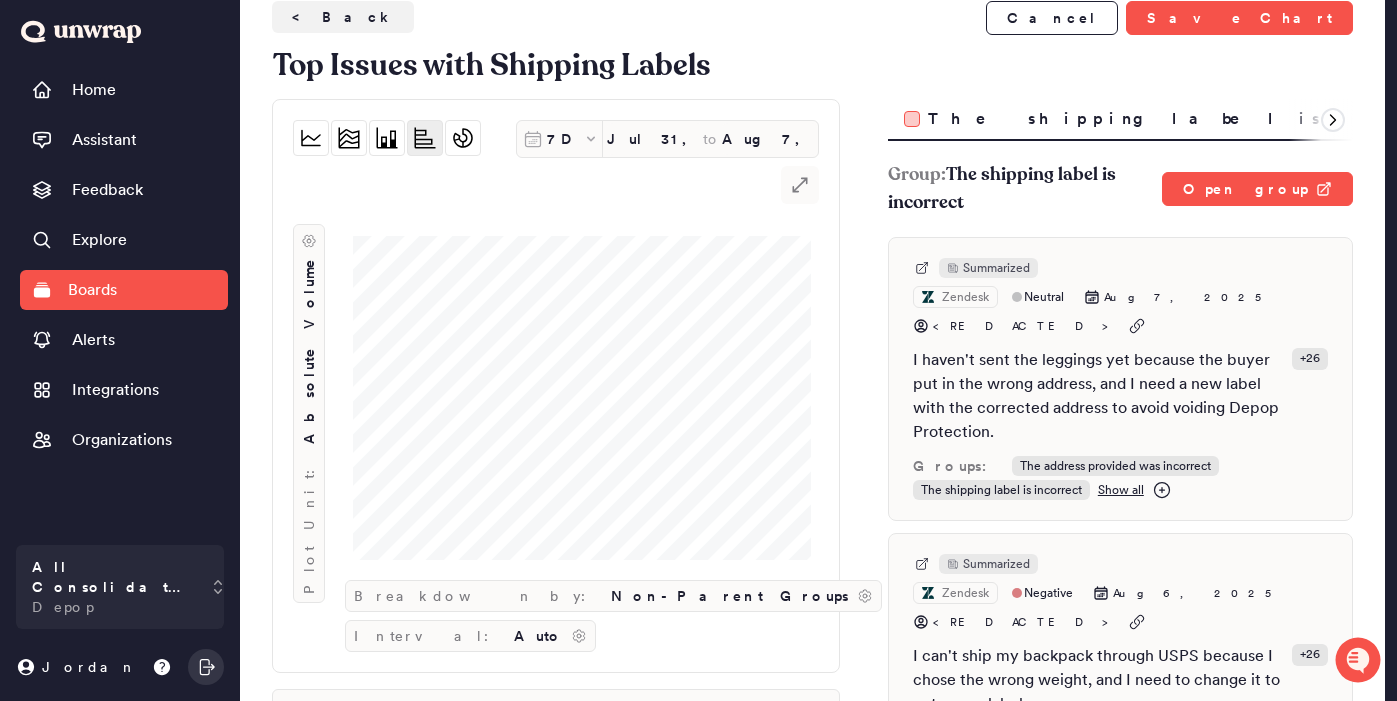 scroll, scrollTop: 38, scrollLeft: 0, axis: vertical 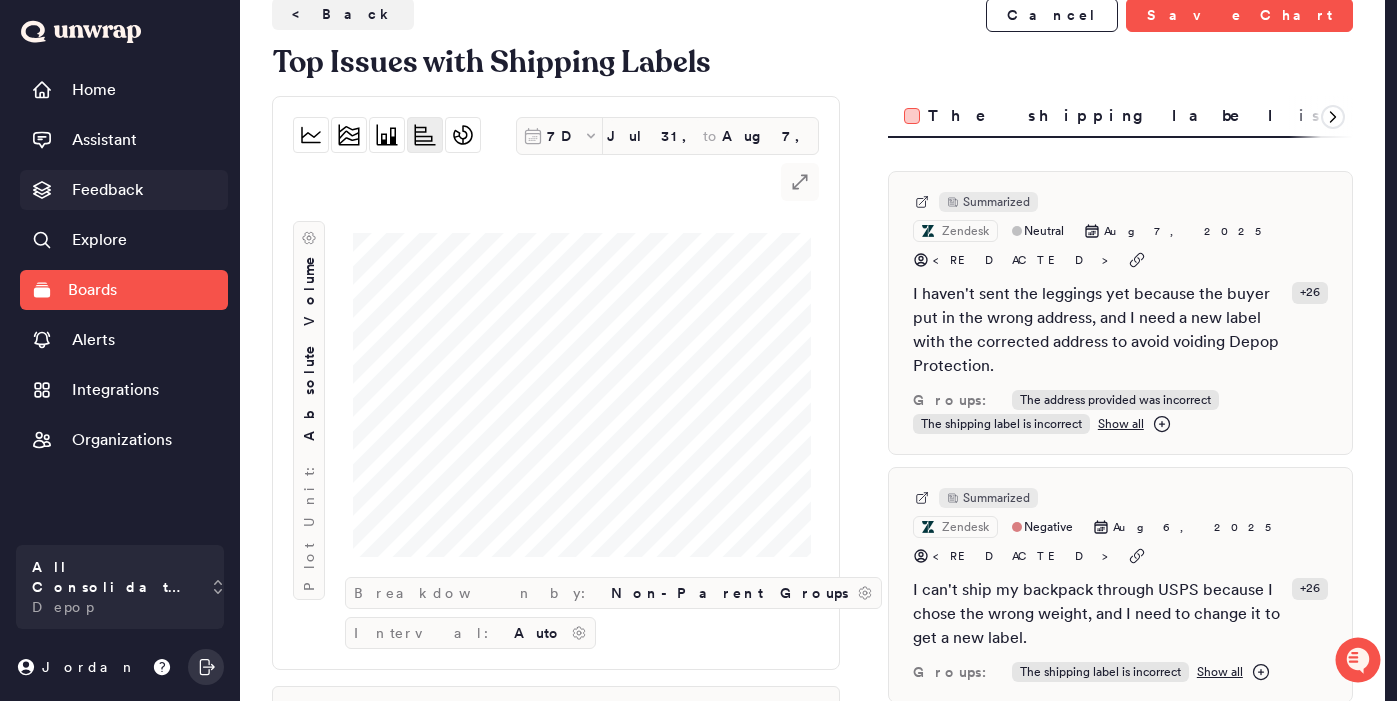 click on "Feedback" at bounding box center [107, 190] 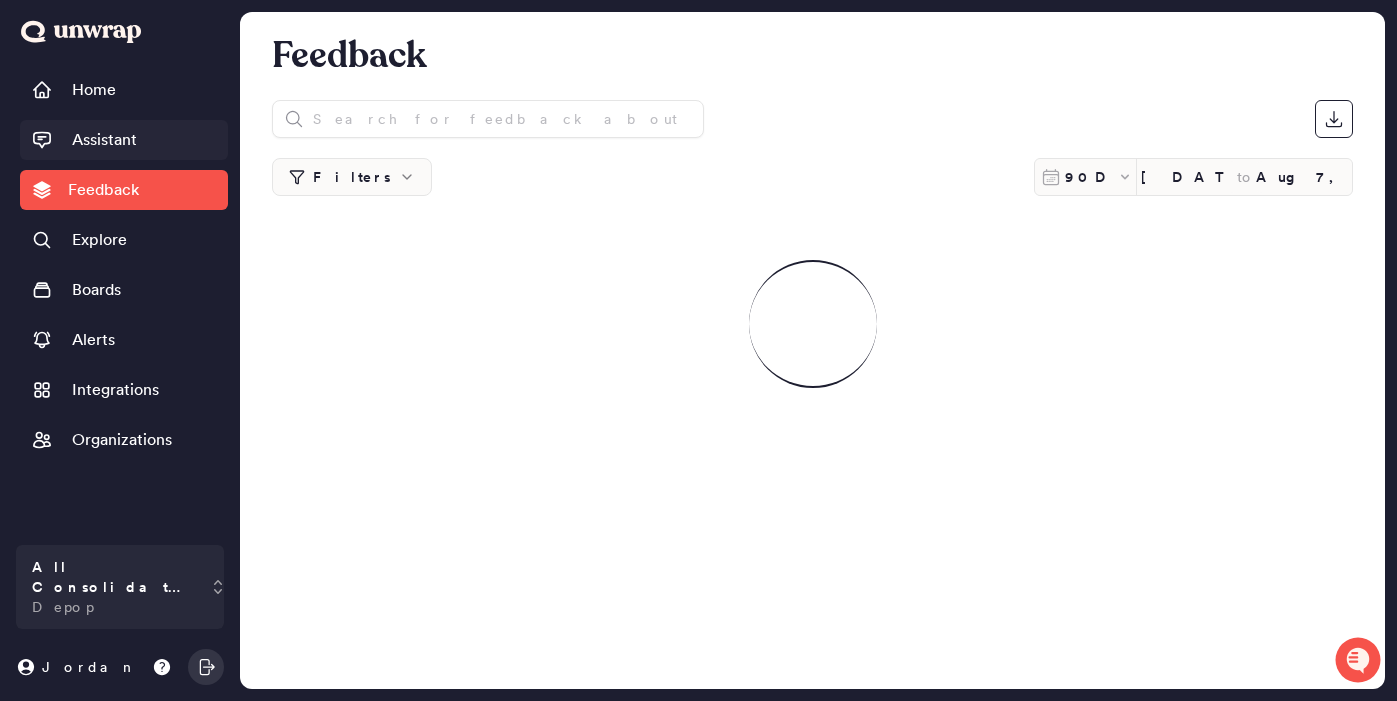 click on "Assistant" at bounding box center (124, 140) 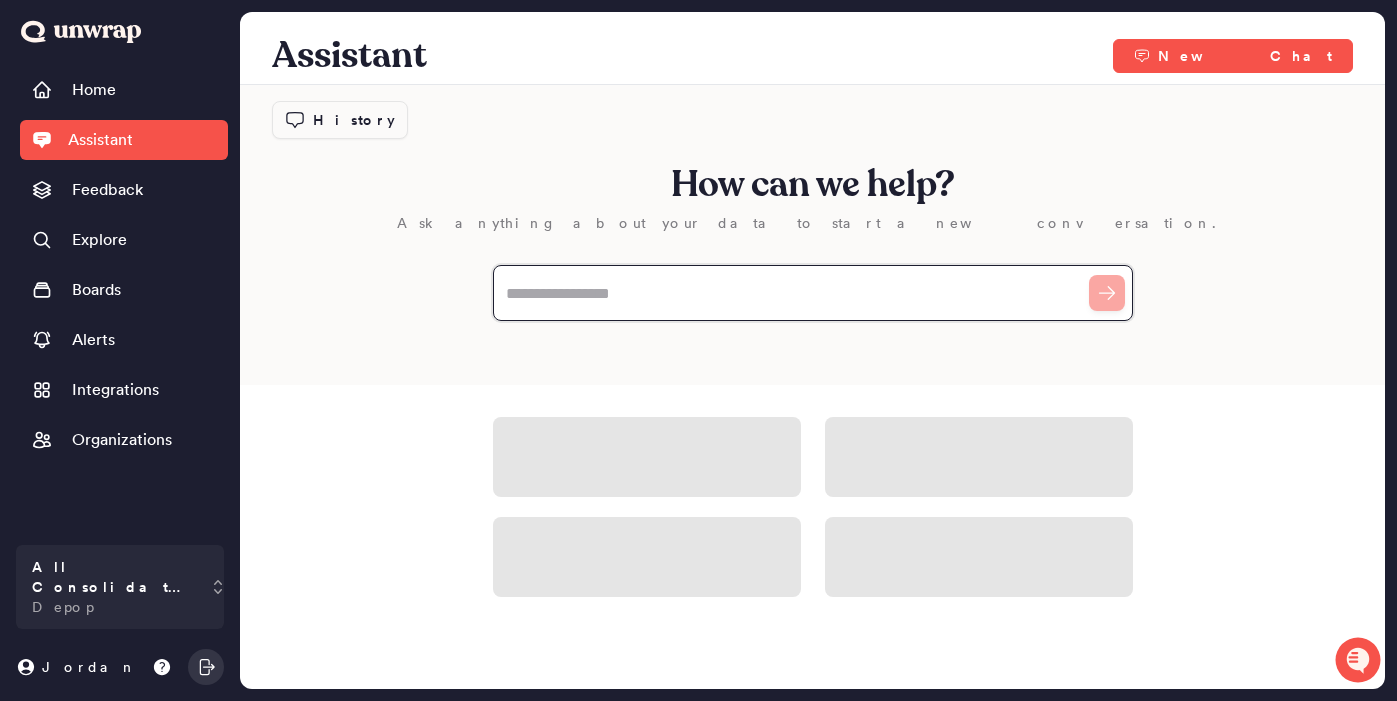 click at bounding box center (813, 293) 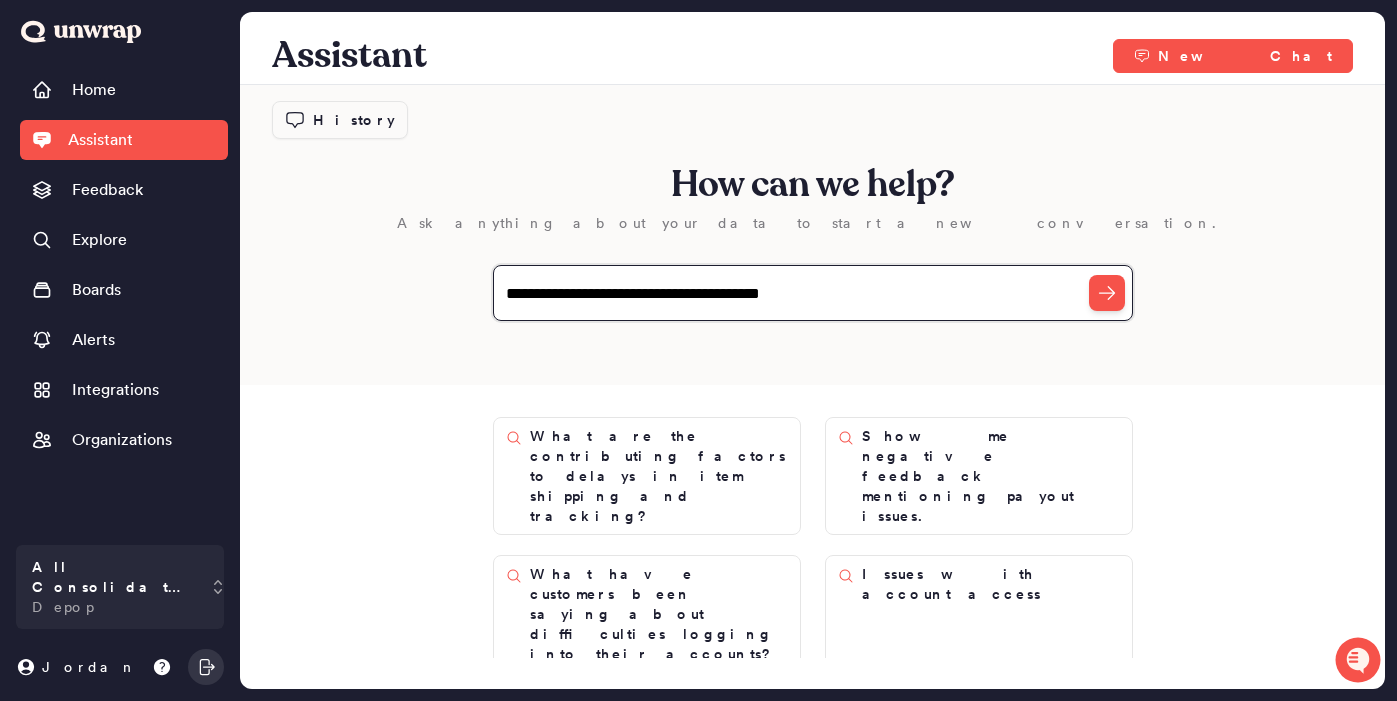 type on "**********" 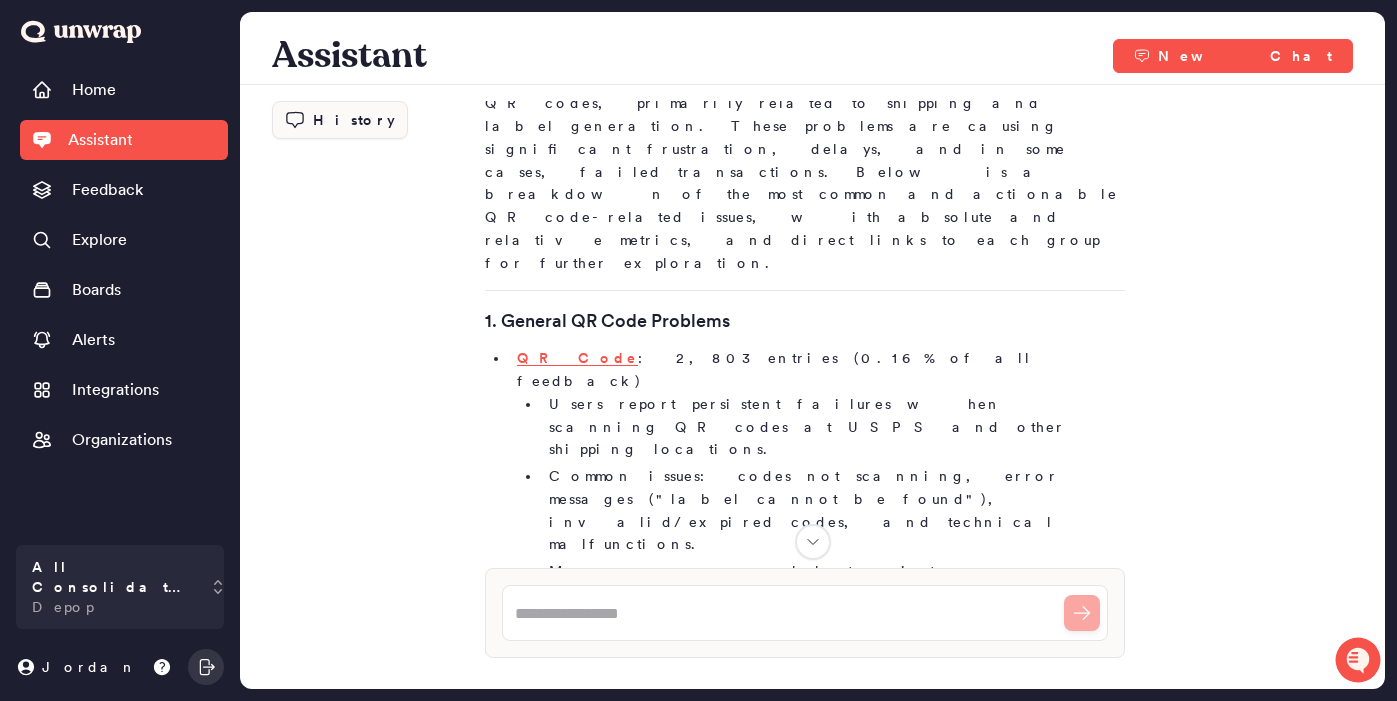 scroll, scrollTop: 225, scrollLeft: 0, axis: vertical 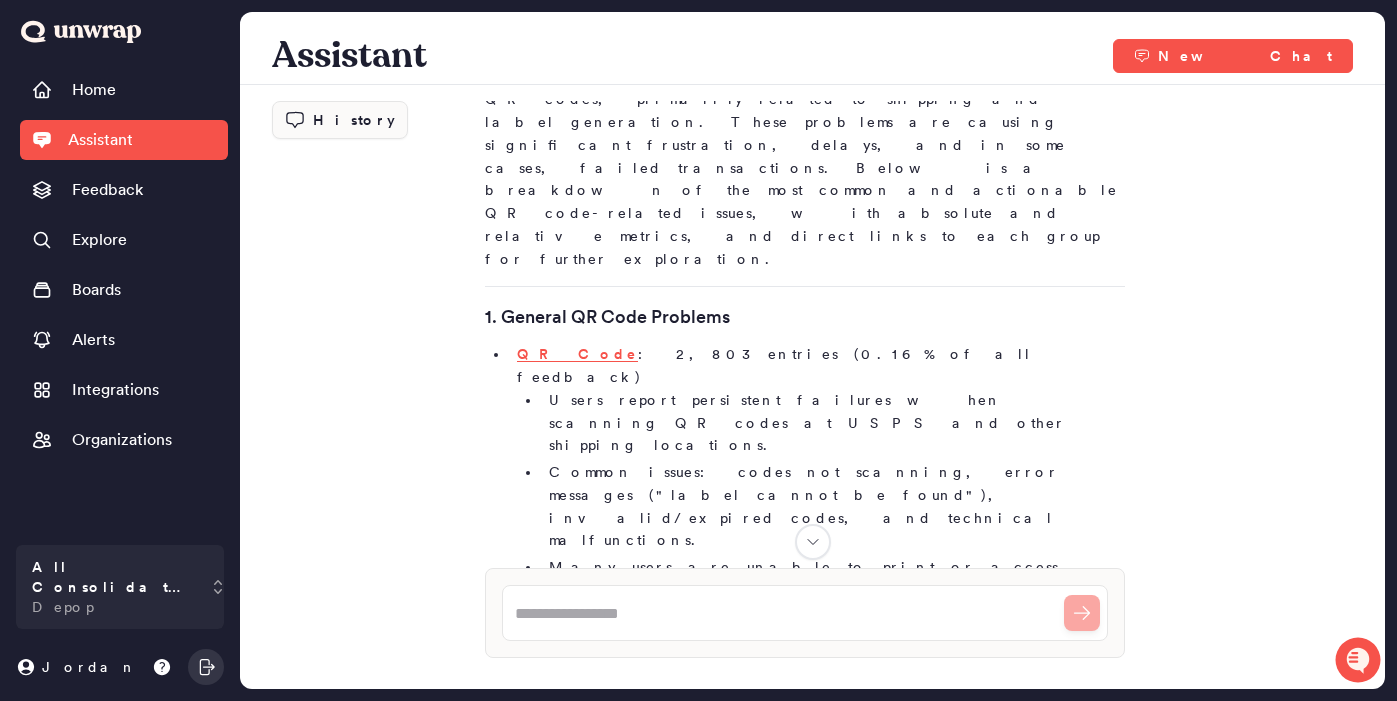 click on "What issues are users having with QR codes? Unwrapping... Actions:  1 Searching Feedback Searching for groups related to QR code issues to identify relevant feedback themes. QR Code Issues Reported by Users
Date range: All available data (up to August 7, 2025)
Users are experiencing a range of issues with QR codes, primarily related to shipping and label generation. These problems are causing significant frustration, delays, and in some cases, failed transactions. Below is a breakdown of the most common and actionable QR code-related issues, with absolute and relative metrics, and direct links to each group for further exploration.
1. General QR Code Problems
QR Code : 2,803 entries (0.16% of all feedback)
Users report persistent failures when scanning QR codes at USPS and other shipping locations.
Common issues: codes not scanning, error messages ("label cannot be found"), invalid/expired codes, and technical malfunctions.
2. QR Code Not Working
QR code not working" at bounding box center [812, 334] 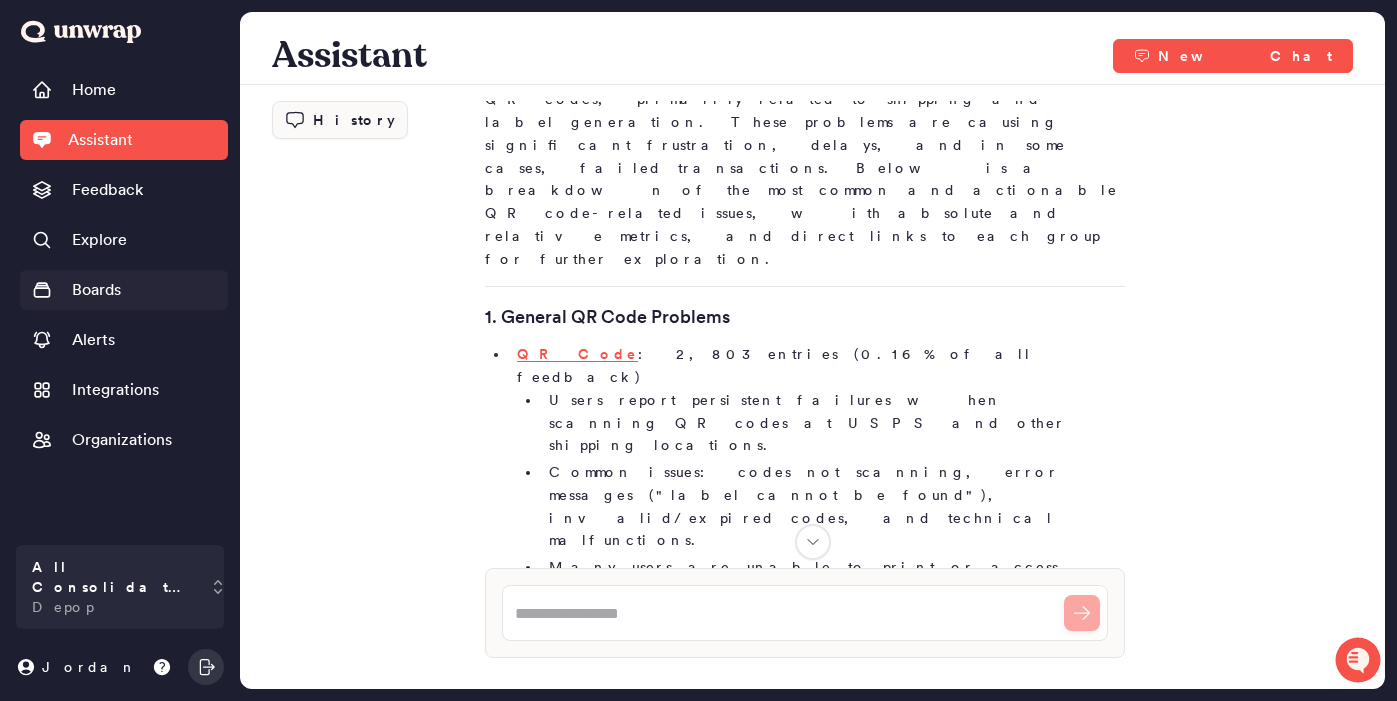 click on "Boards" at bounding box center (124, 290) 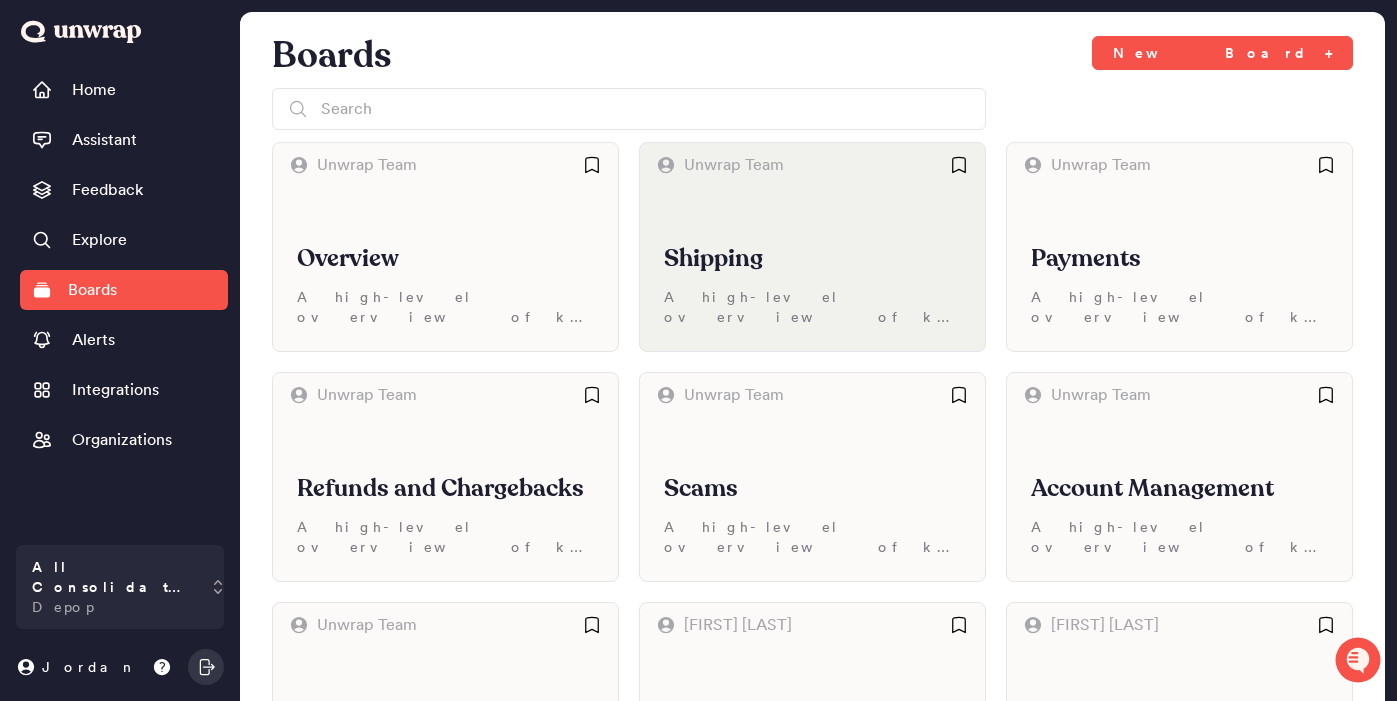 click on "Shipping" at bounding box center (812, 259) 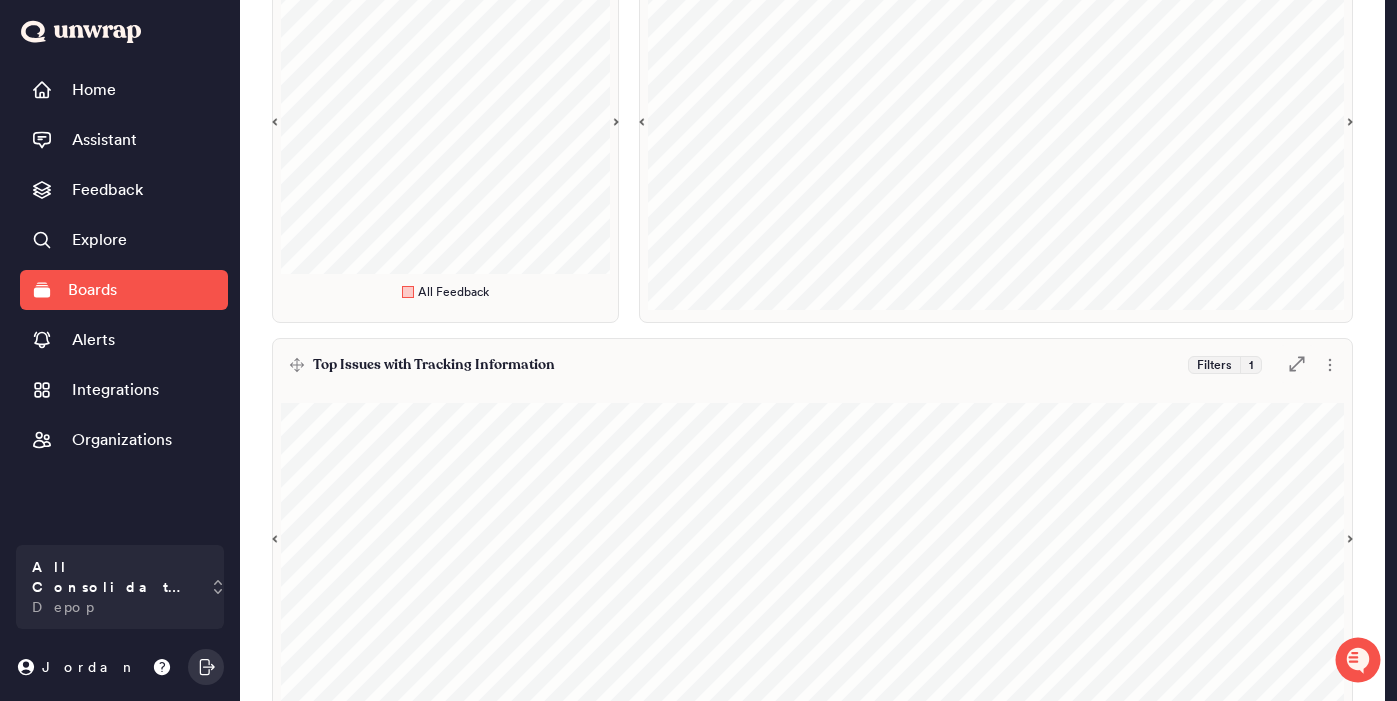scroll, scrollTop: 417, scrollLeft: 0, axis: vertical 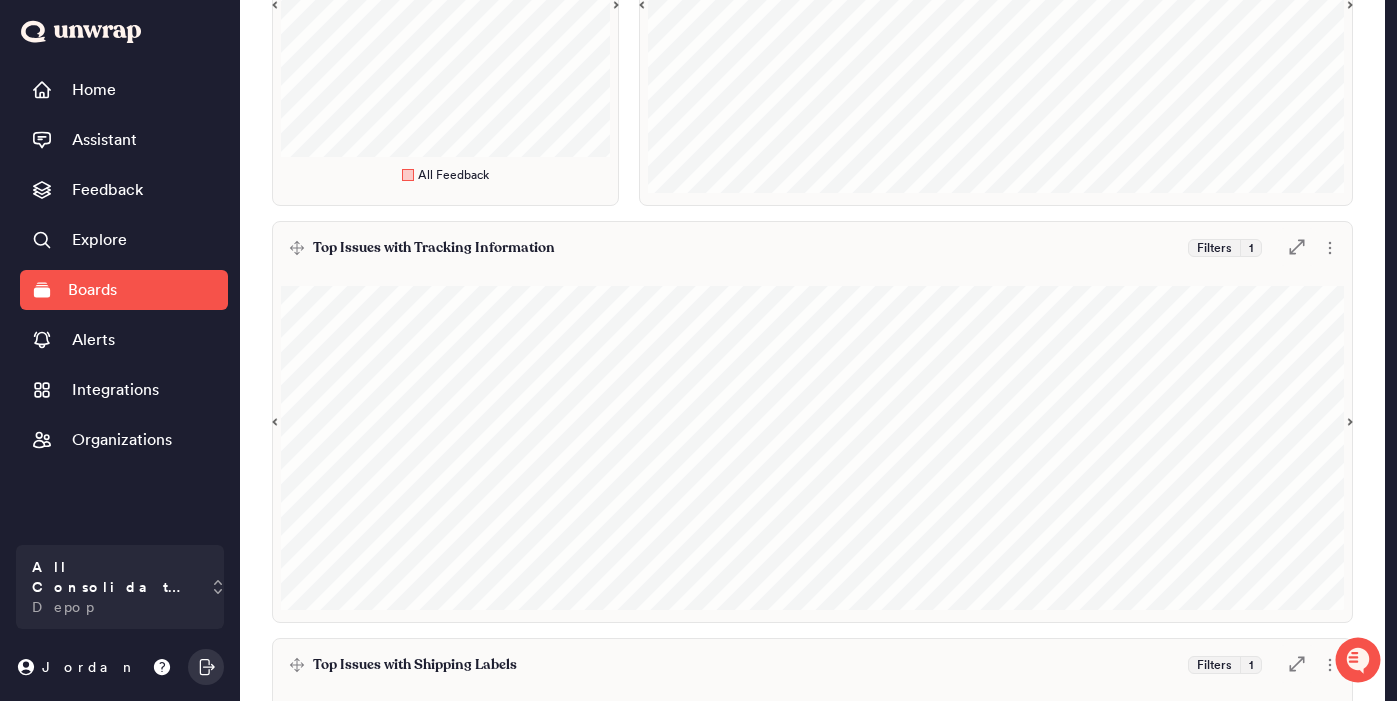 click on "Top Issues with Tracking Information Filters 1
.st0 {
fill: #7e7d82;
}" at bounding box center [812, 248] 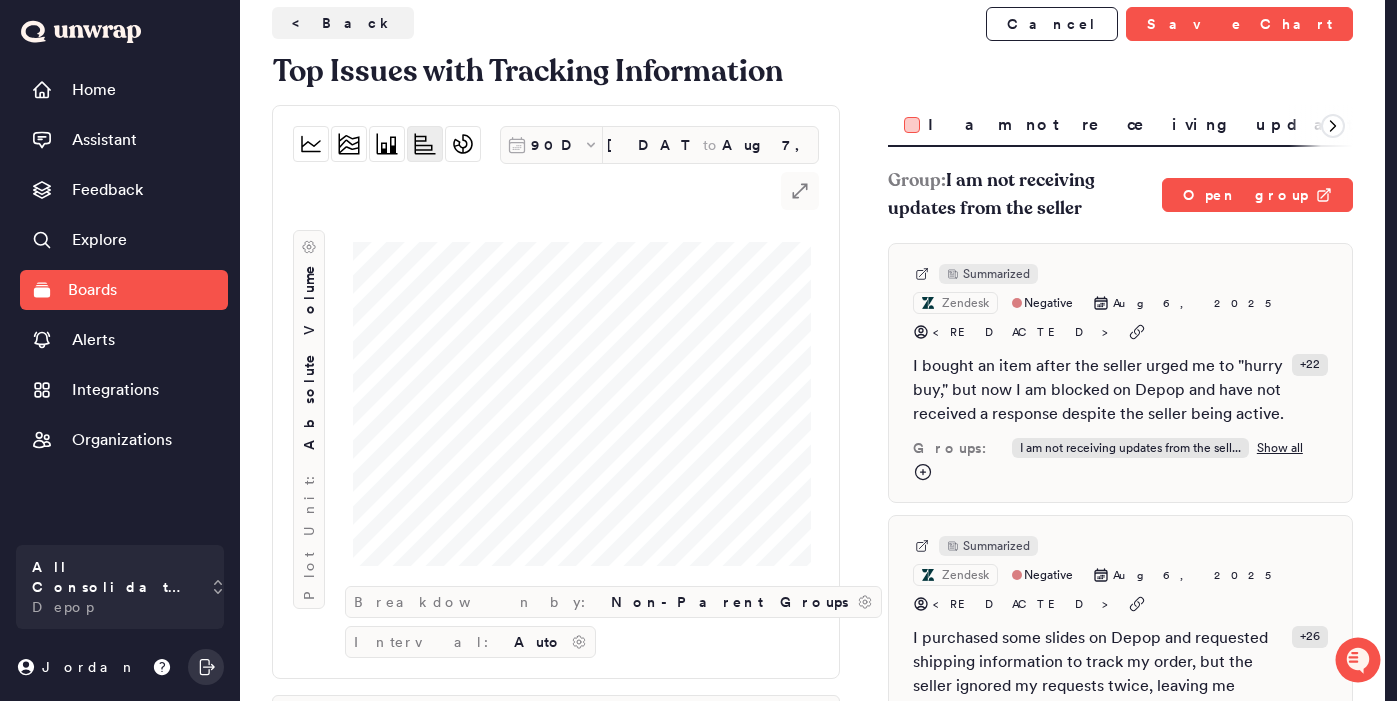 scroll, scrollTop: 39, scrollLeft: 0, axis: vertical 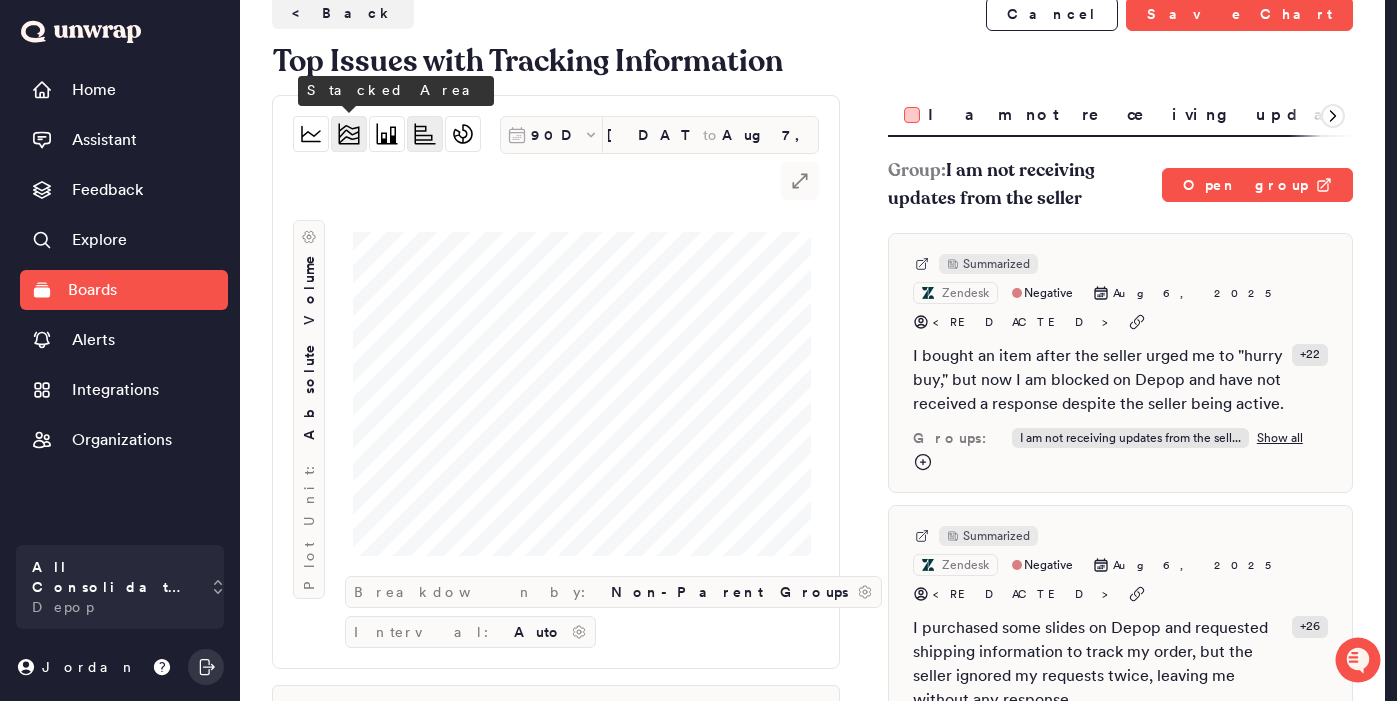 click 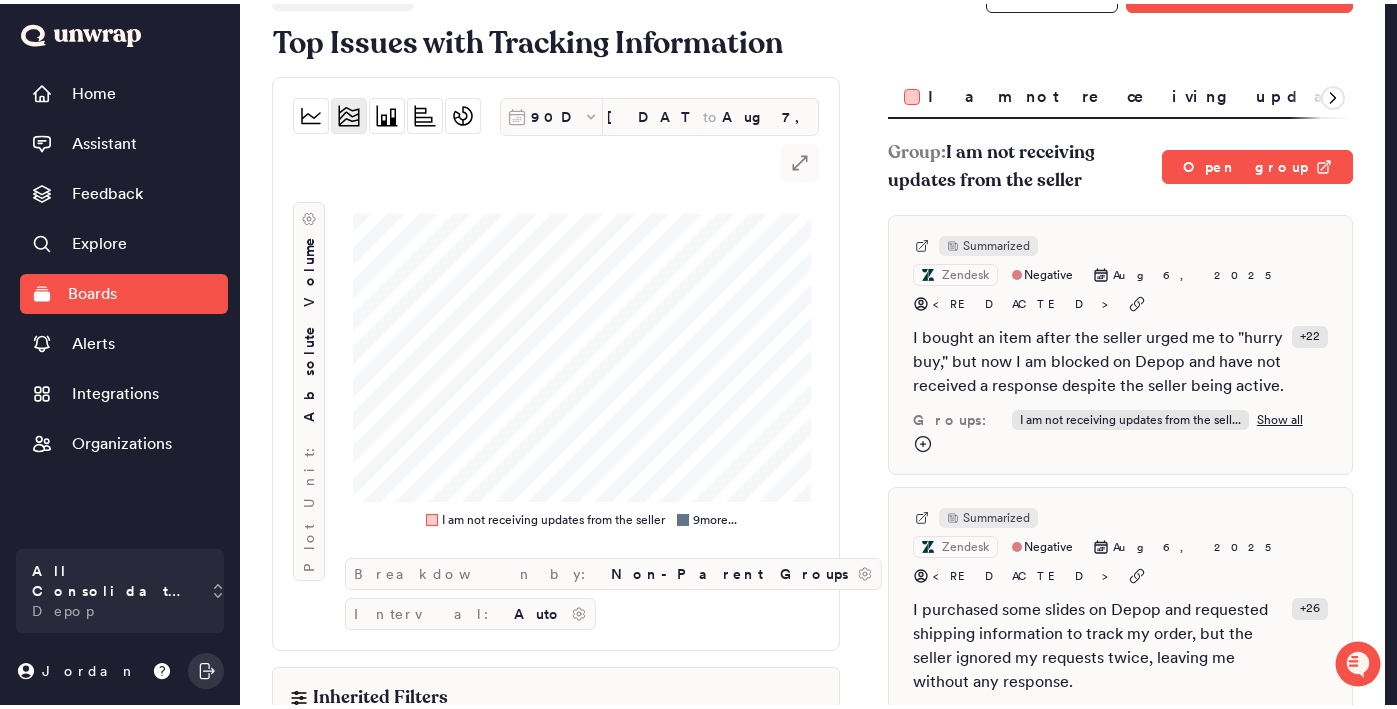scroll, scrollTop: 65, scrollLeft: 0, axis: vertical 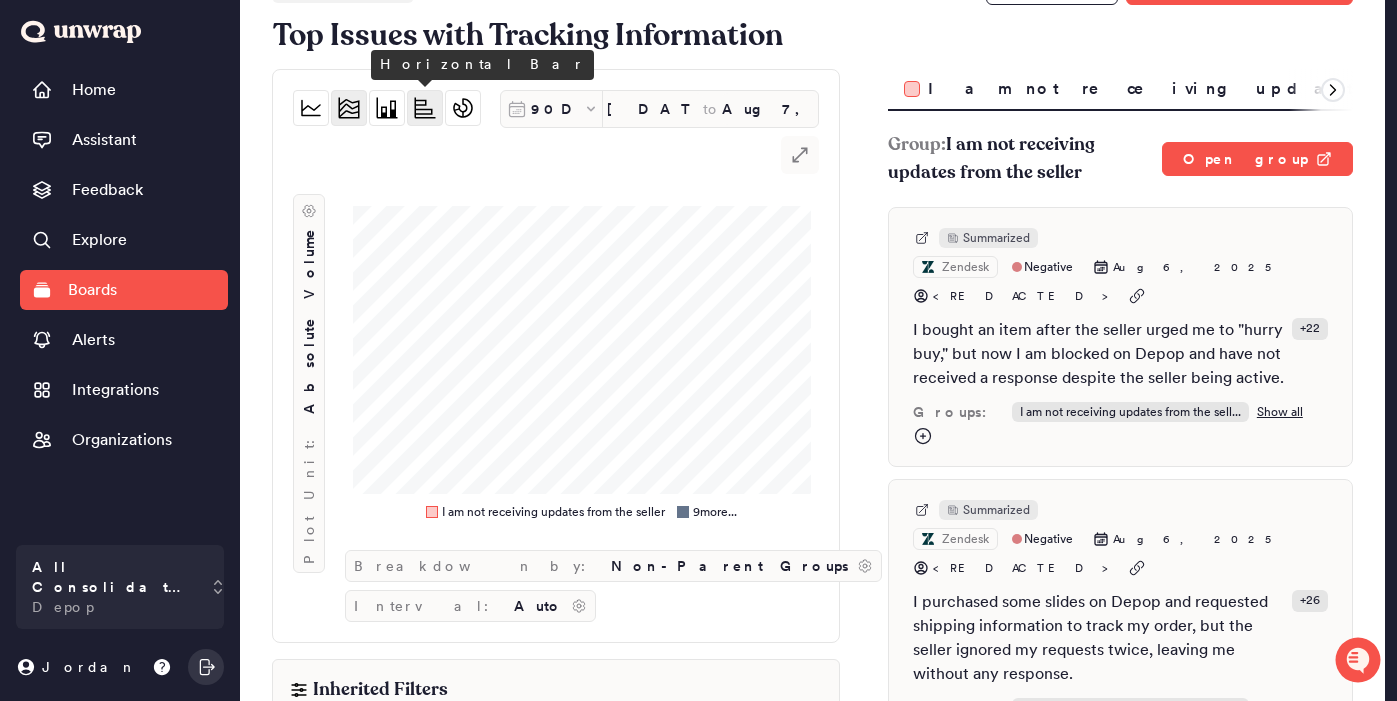 click 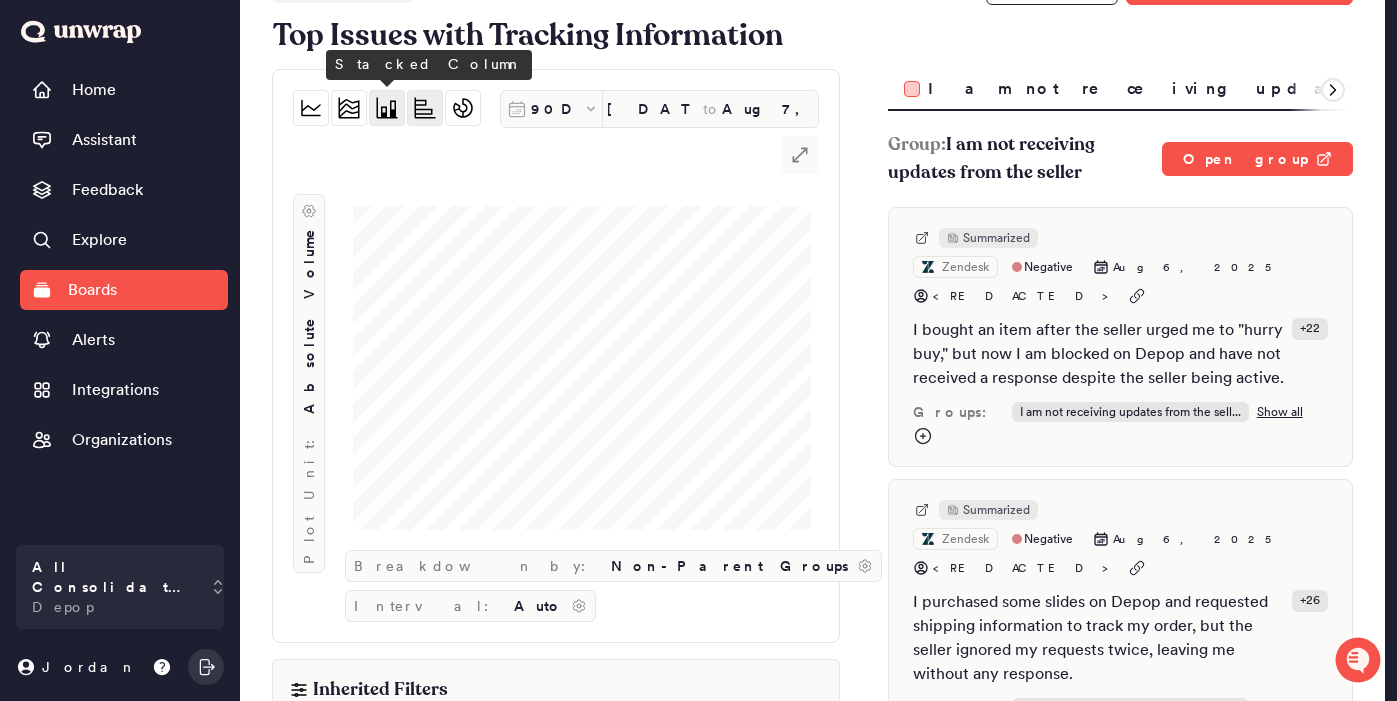 click 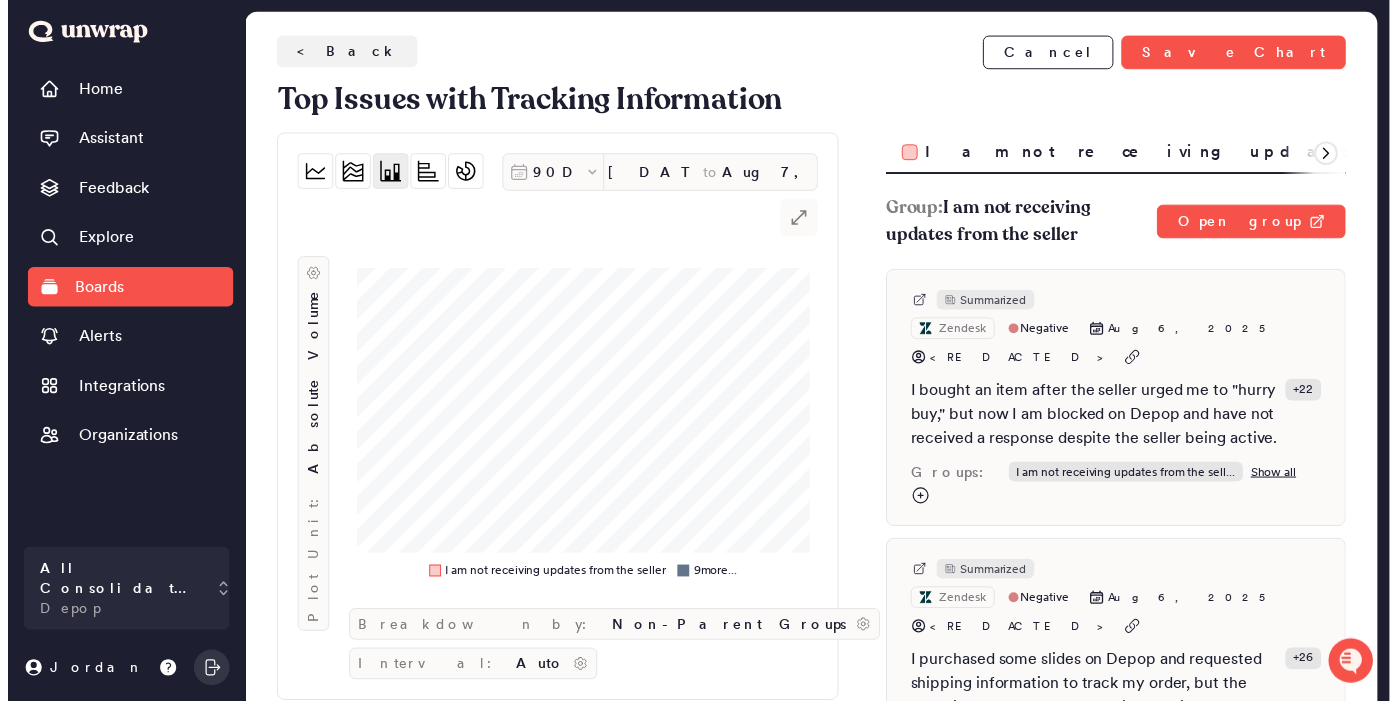 scroll, scrollTop: 3, scrollLeft: 0, axis: vertical 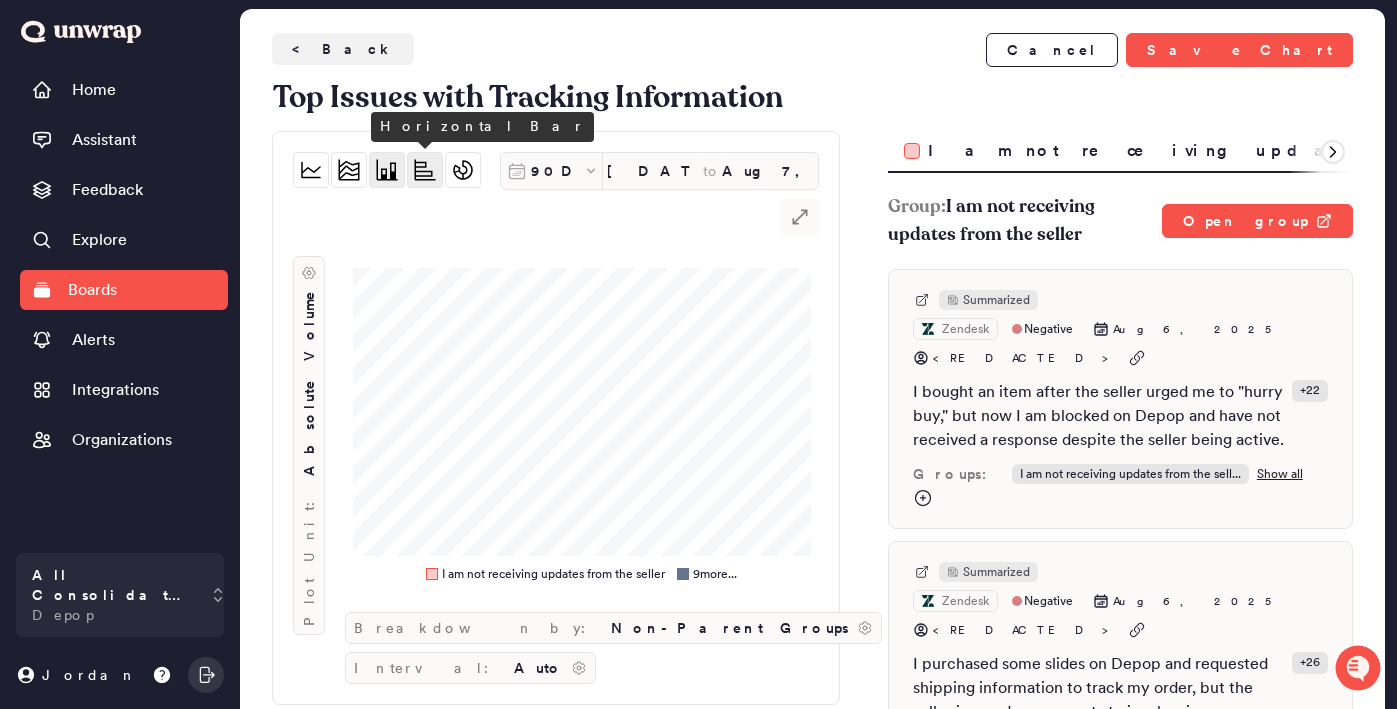 click 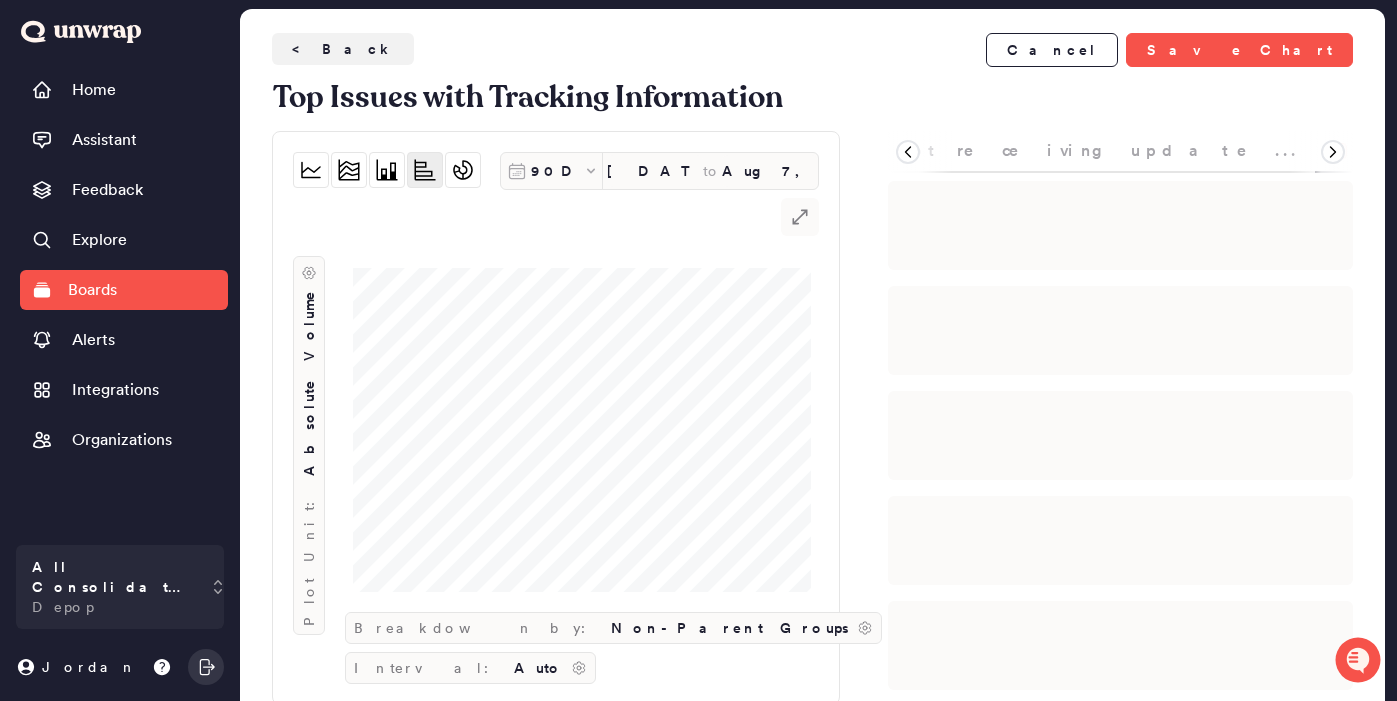 scroll, scrollTop: 0, scrollLeft: 139, axis: horizontal 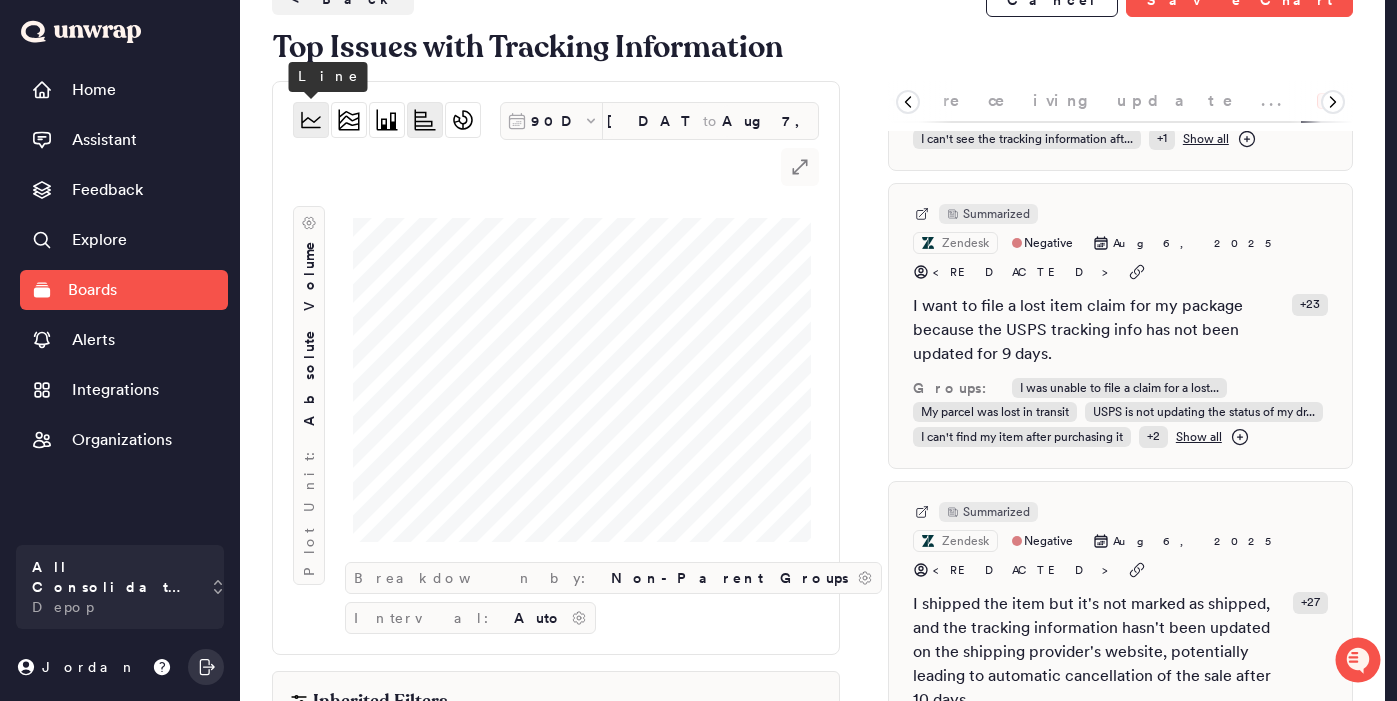 click 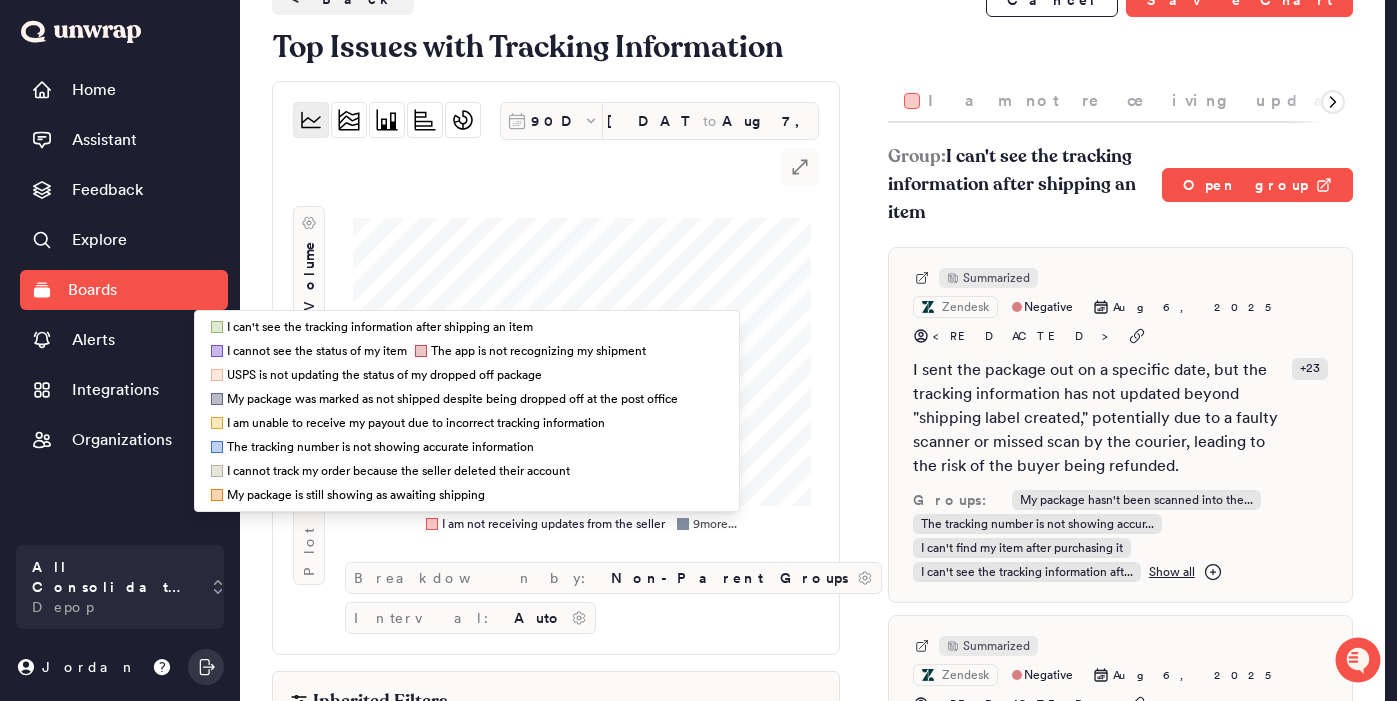 click on "9  more..." at bounding box center [707, 524] 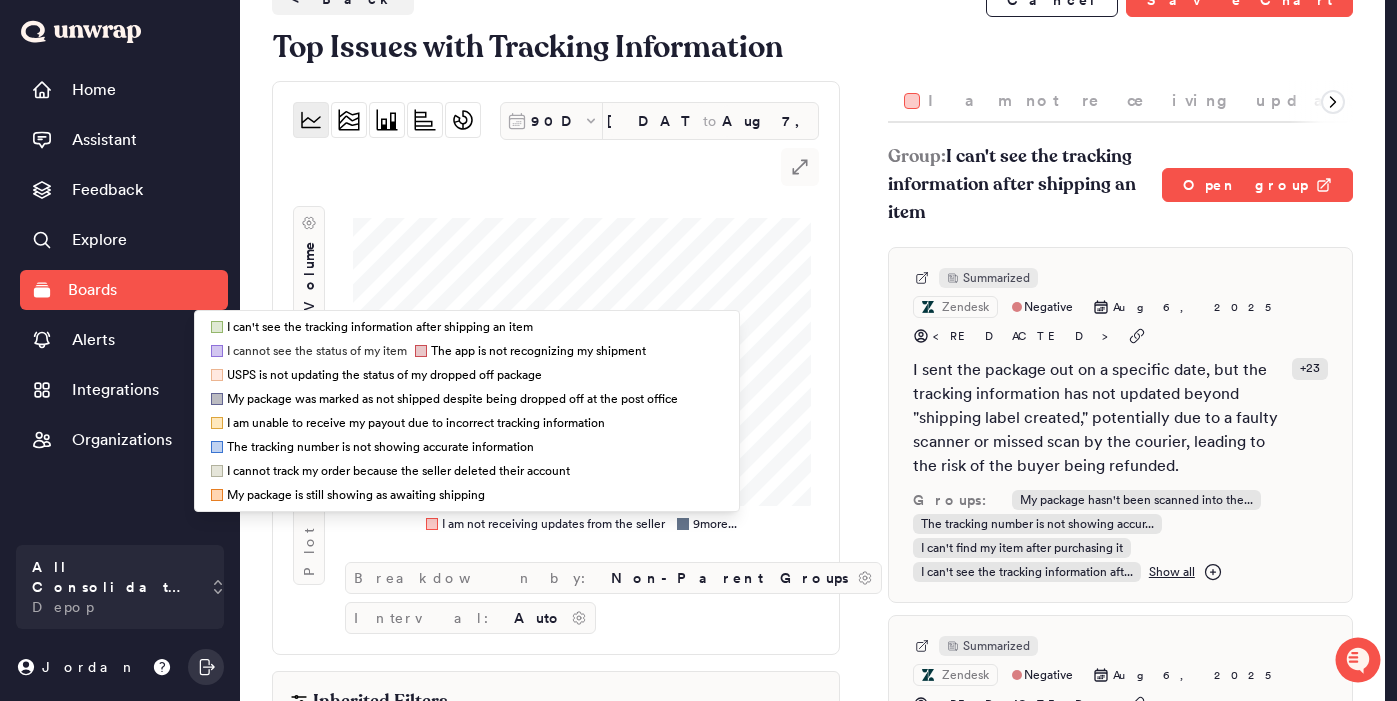click on "I cannot see the status of my item" at bounding box center [317, 351] 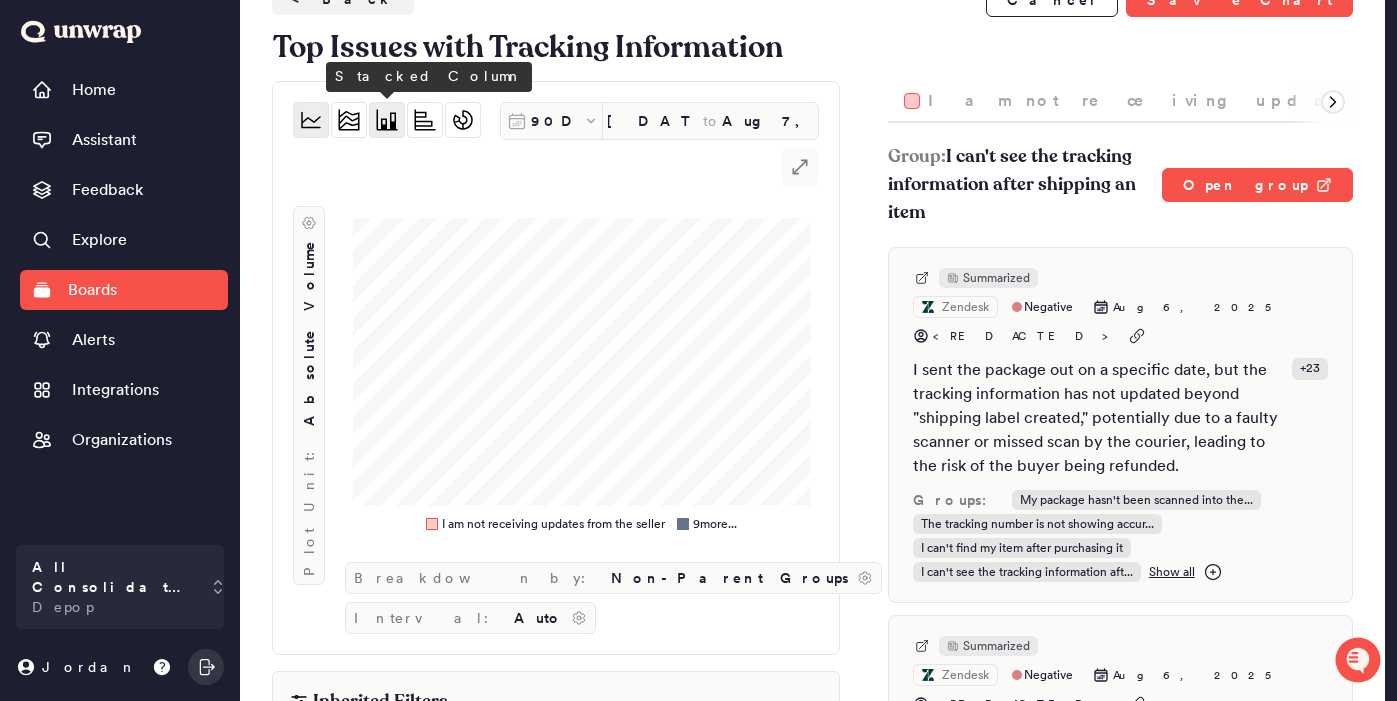 click 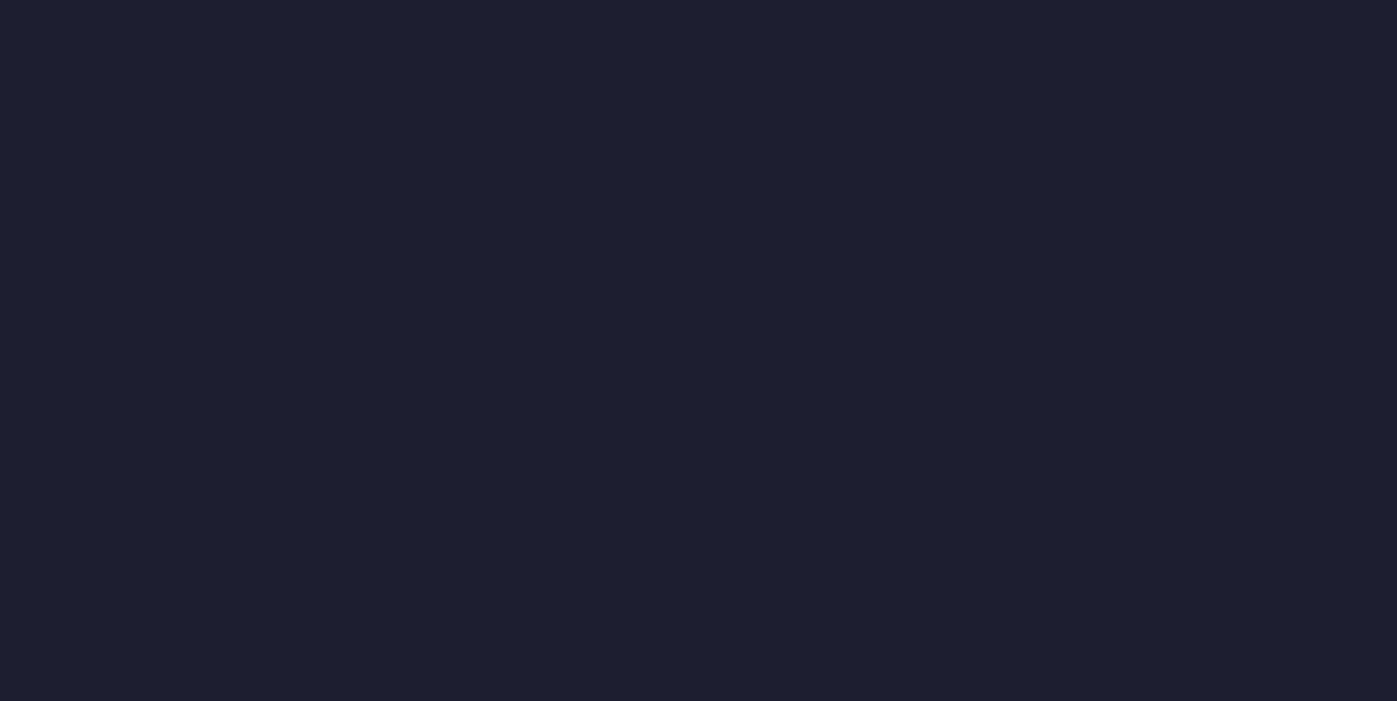 scroll, scrollTop: 0, scrollLeft: 0, axis: both 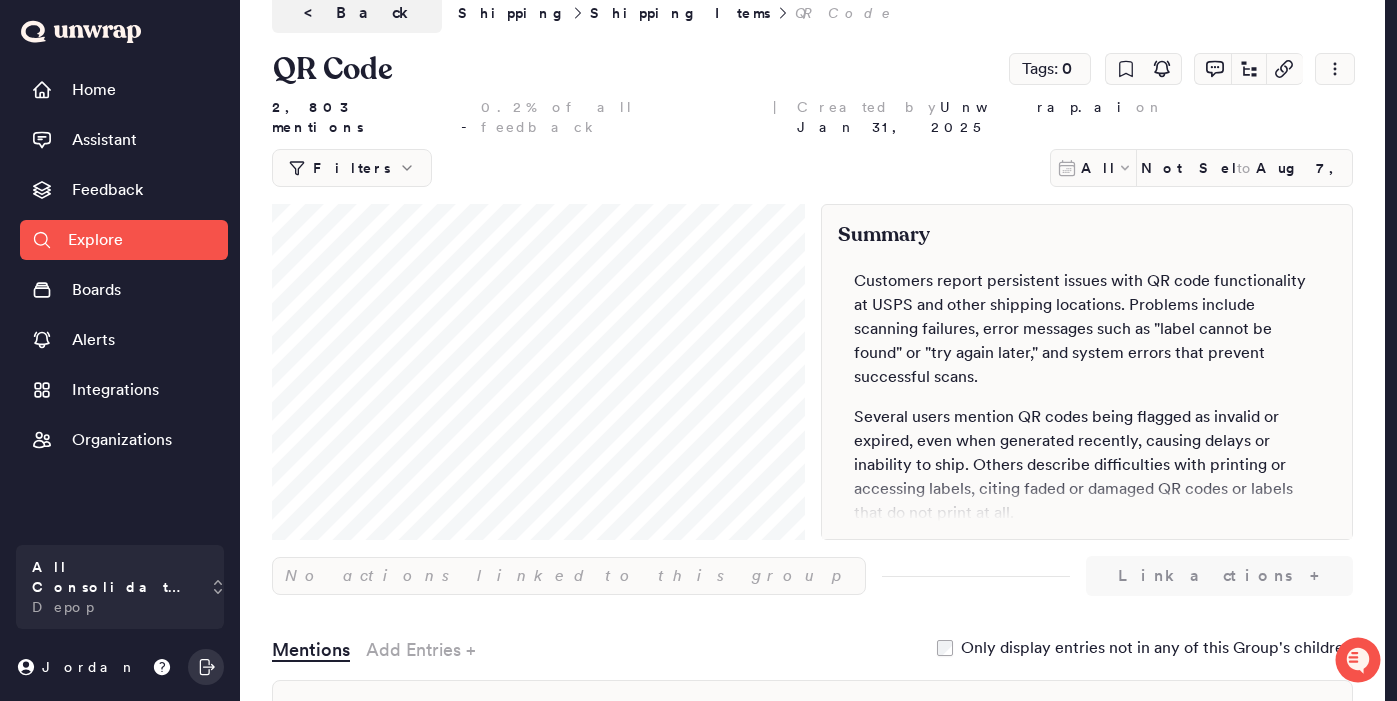 click on "Summary Customers report persistent issues with QR code functionality at USPS and other shipping locations. Problems include scanning failures, error messages such as "label cannot be found" or "try again later," and system errors that prevent successful scans.
Several users mention QR codes being flagged as invalid or expired, even when generated recently, causing delays or inability to ship. Others describe difficulties with printing or accessing labels, citing faded or damaged QR codes or labels that do not print at all.
Many anecdotes attribute these issues to technical malfunctions, such as server errors, system outages, or scanner downtime at USPS and UPS locations. Resolution efforts, including escalation to technical support or manual printing, often do not fully resolve the core QR code problems." at bounding box center [812, 372] 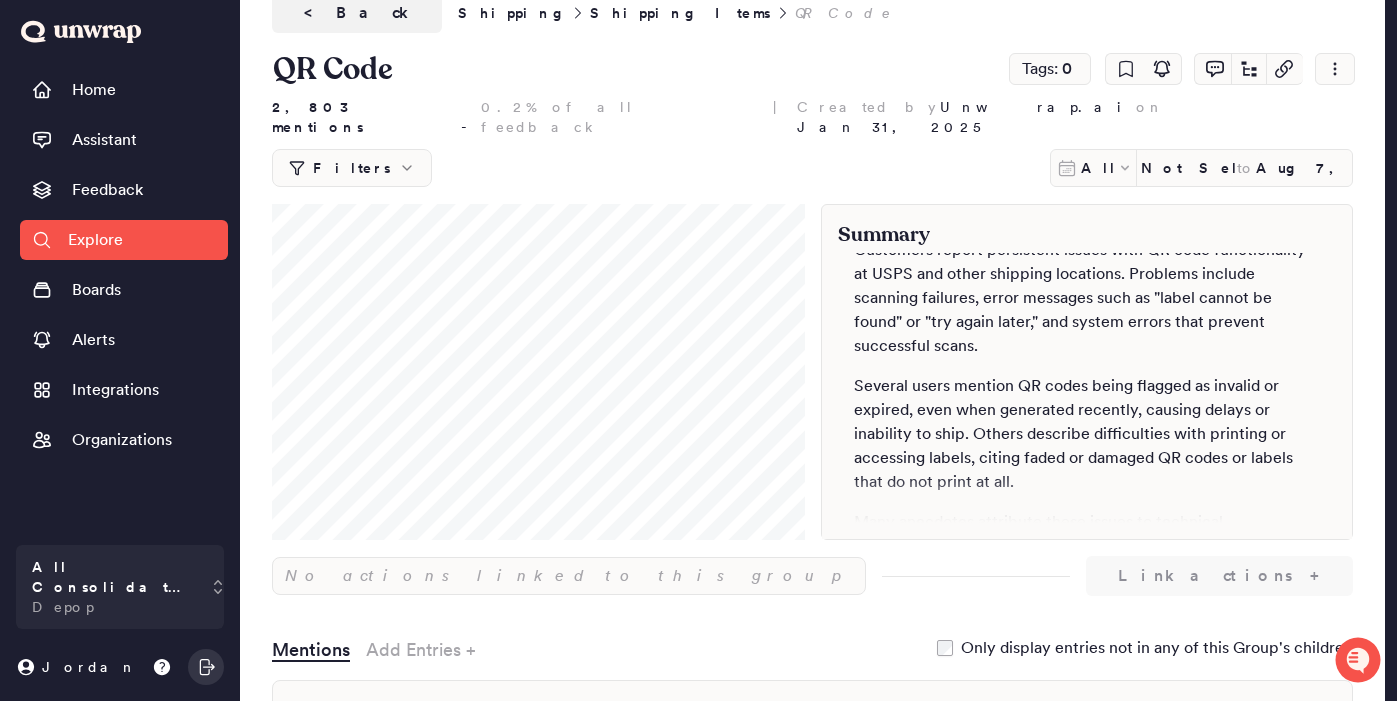 scroll, scrollTop: 0, scrollLeft: 0, axis: both 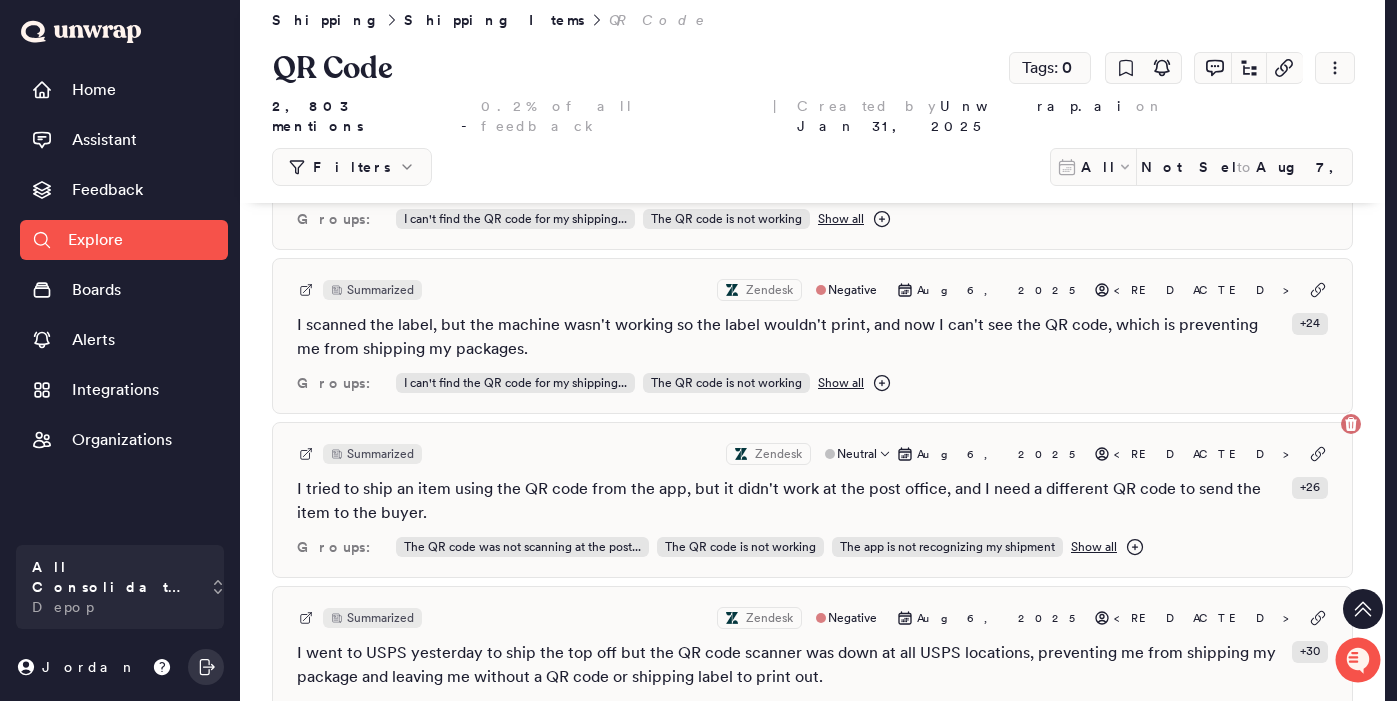 click on "I tried to ship an item using the QR code from the app, but it didn't work at the post office, and I need a different QR code to send the item to the buyer." at bounding box center [790, 501] 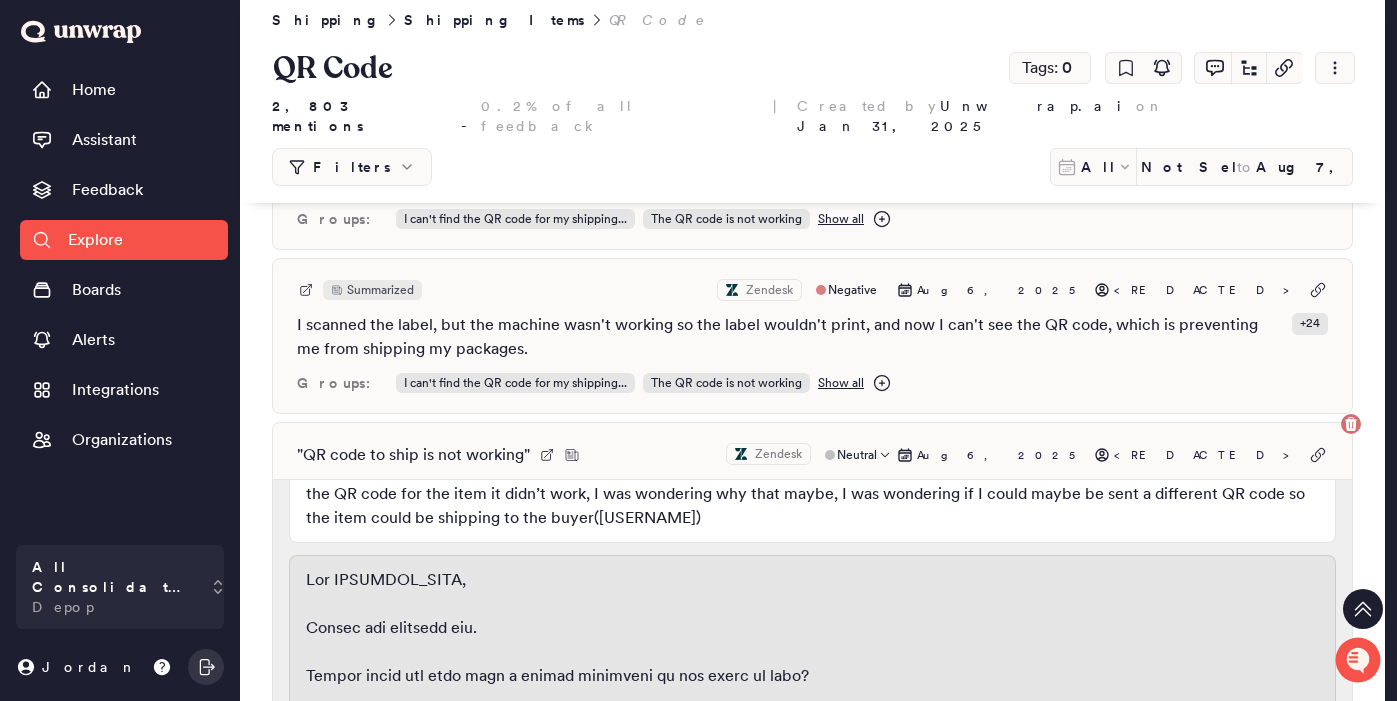 scroll, scrollTop: 2, scrollLeft: 0, axis: vertical 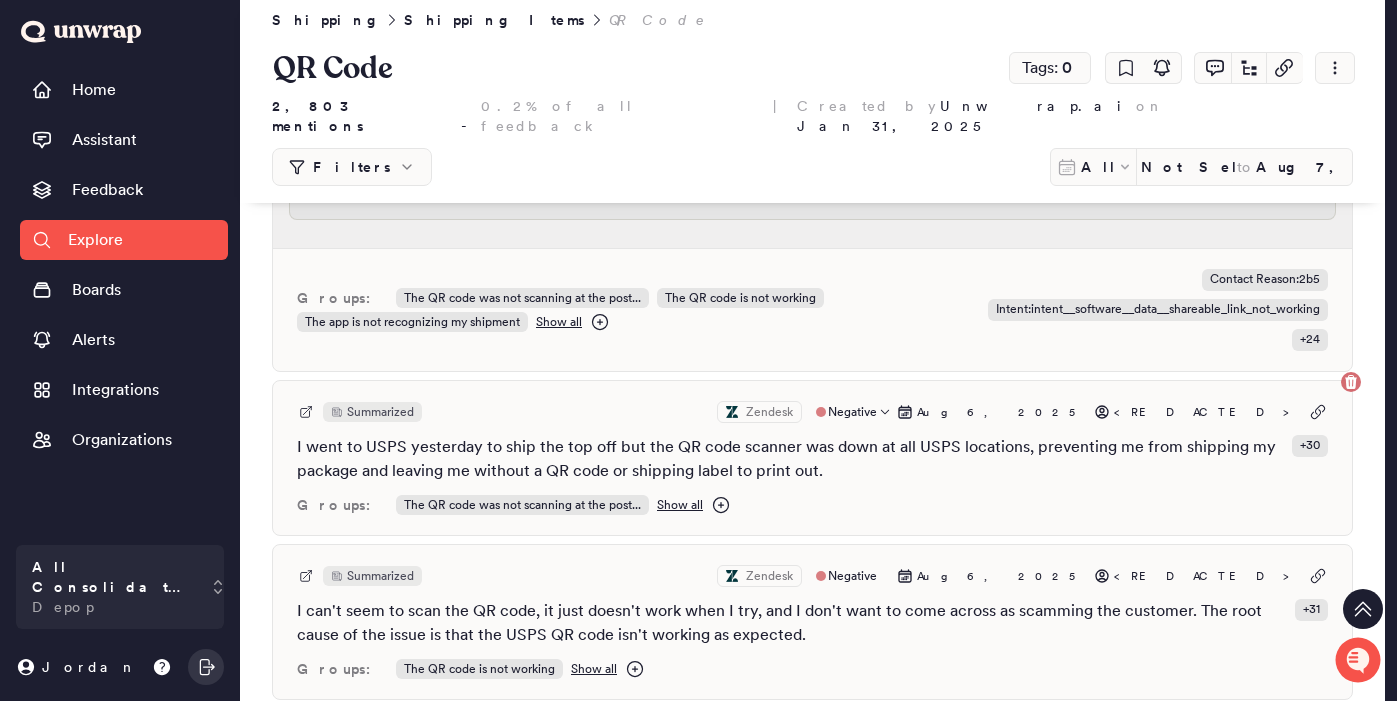 click on "Groups: The QR code was not scanning at the post... Show all" at bounding box center [812, 505] 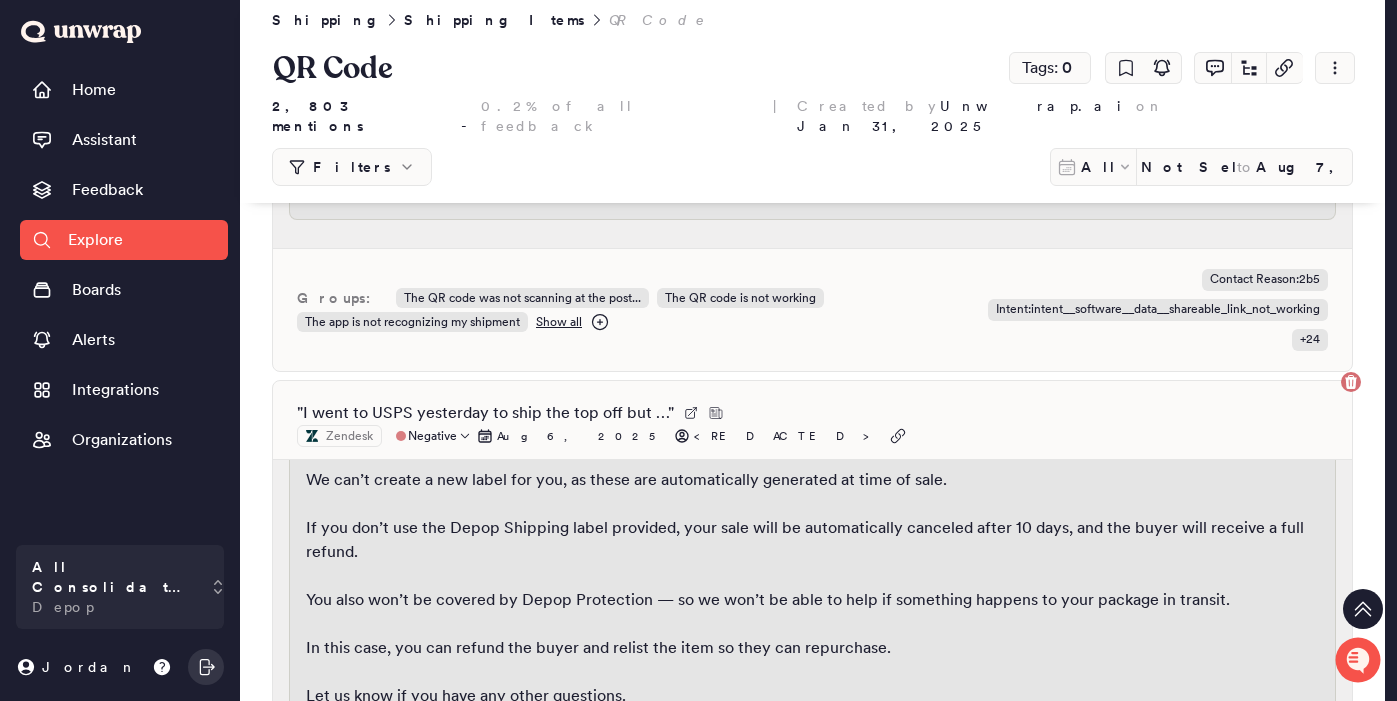 scroll, scrollTop: 262, scrollLeft: 0, axis: vertical 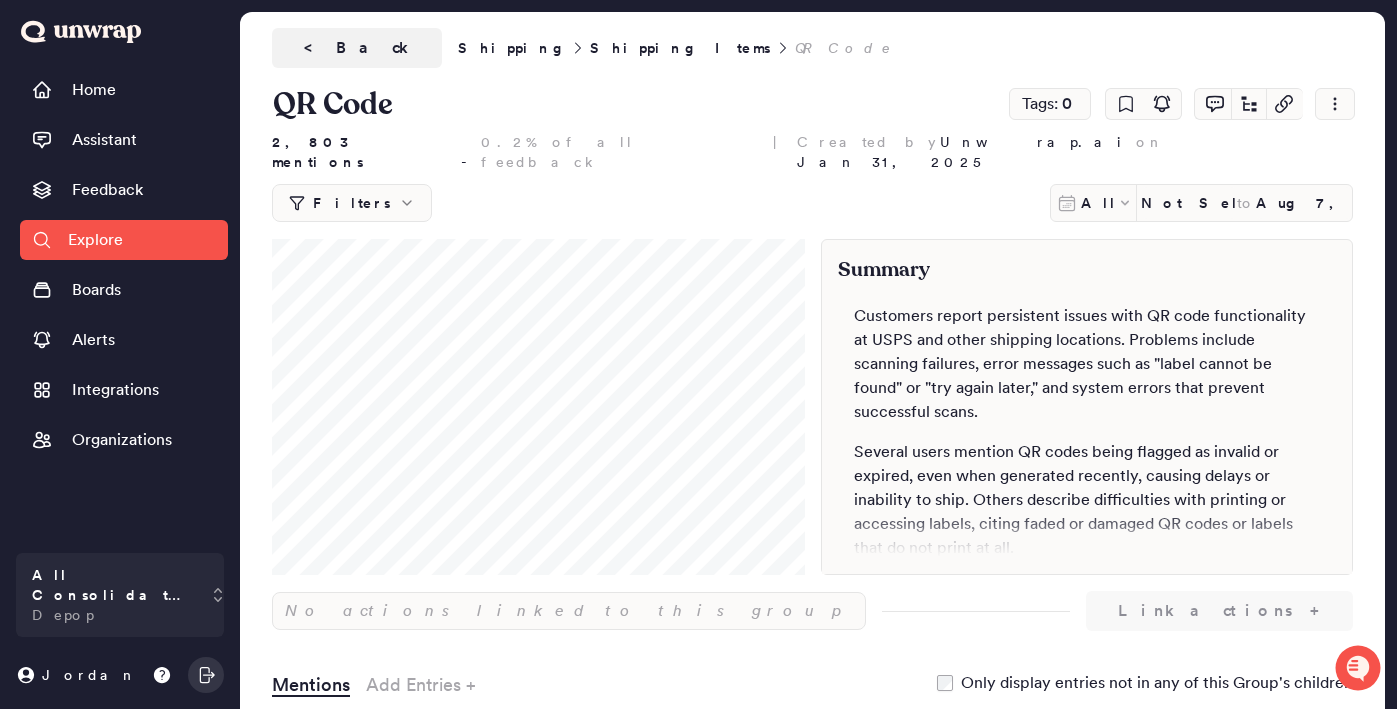 click on "Customers report persistent issues with QR code functionality at USPS and other shipping locations. Problems include scanning failures, error messages such as "label cannot be found" or "try again later," and system errors that prevent successful scans." at bounding box center [1087, 364] 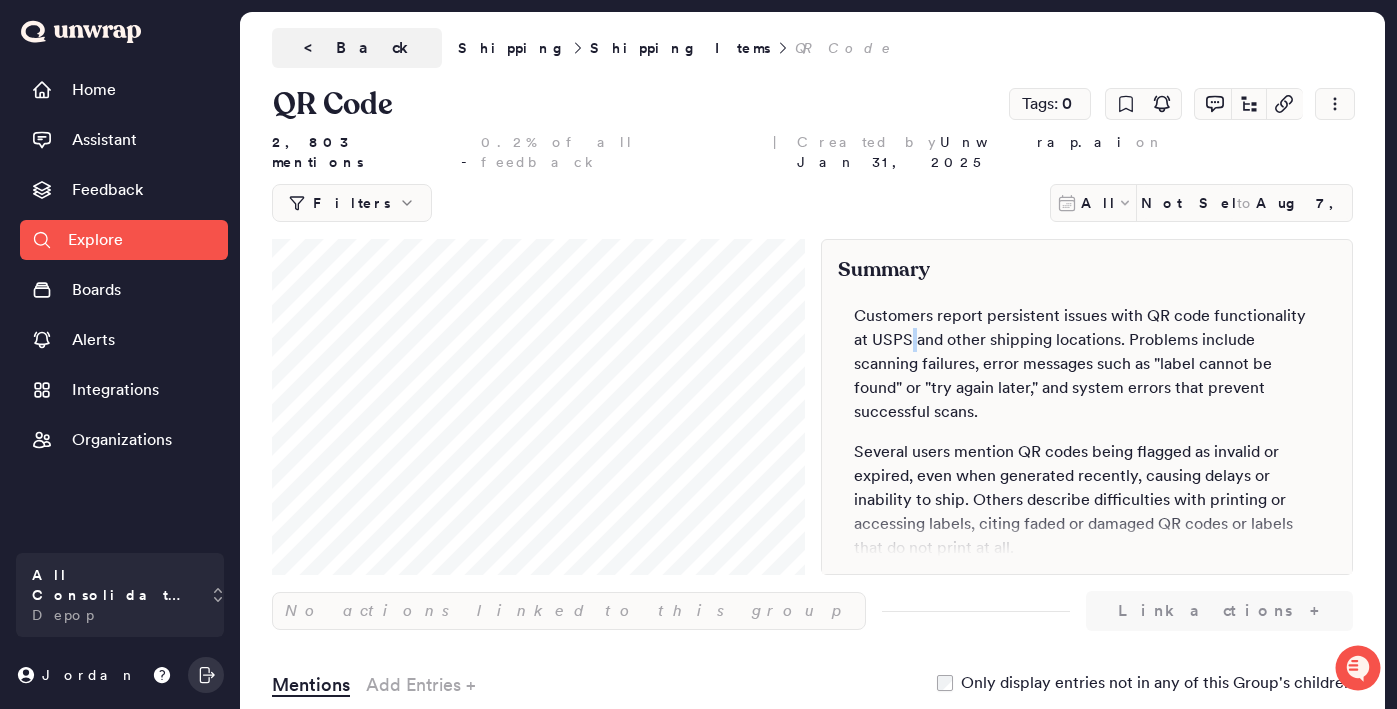 click on "Customers report persistent issues with QR code functionality at USPS and other shipping locations. Problems include scanning failures, error messages such as "label cannot be found" or "try again later," and system errors that prevent successful scans." at bounding box center (1087, 364) 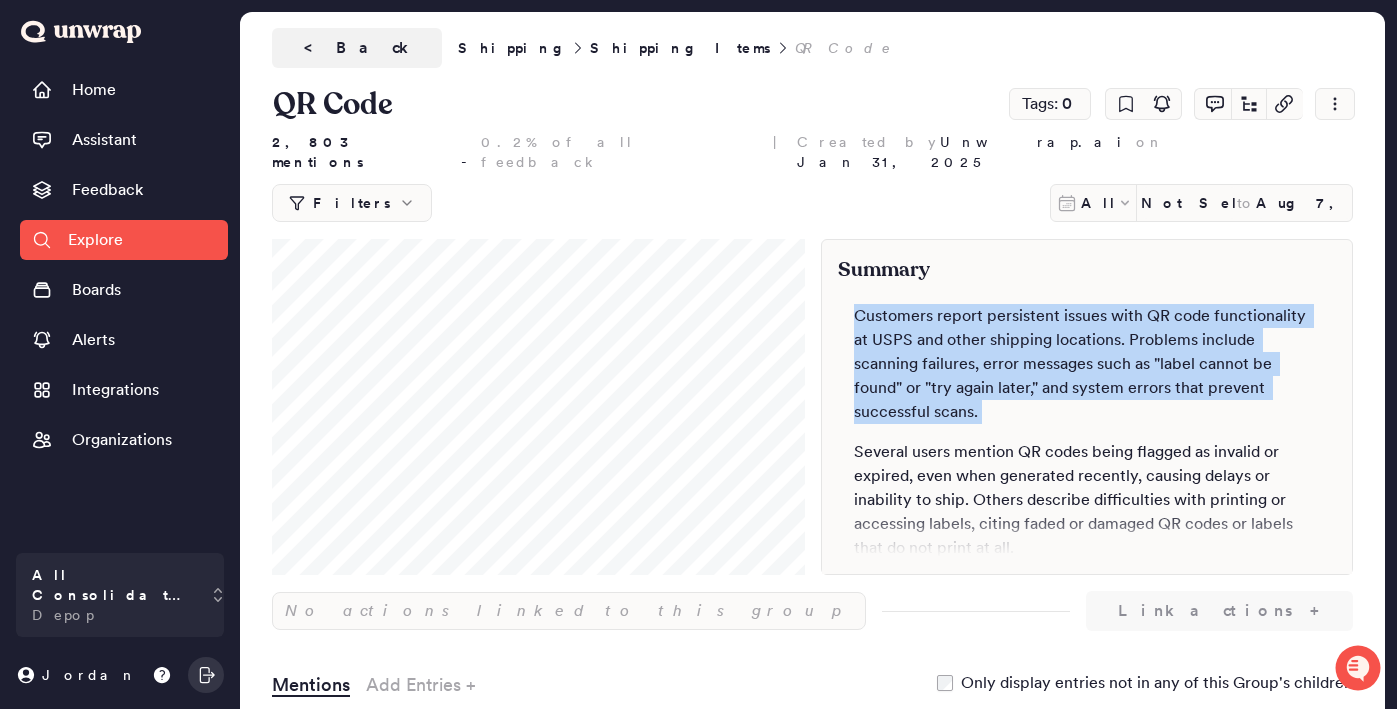 click on "Customers report persistent issues with QR code functionality at USPS and other shipping locations. Problems include scanning failures, error messages such as "label cannot be found" or "try again later," and system errors that prevent successful scans." at bounding box center (1087, 364) 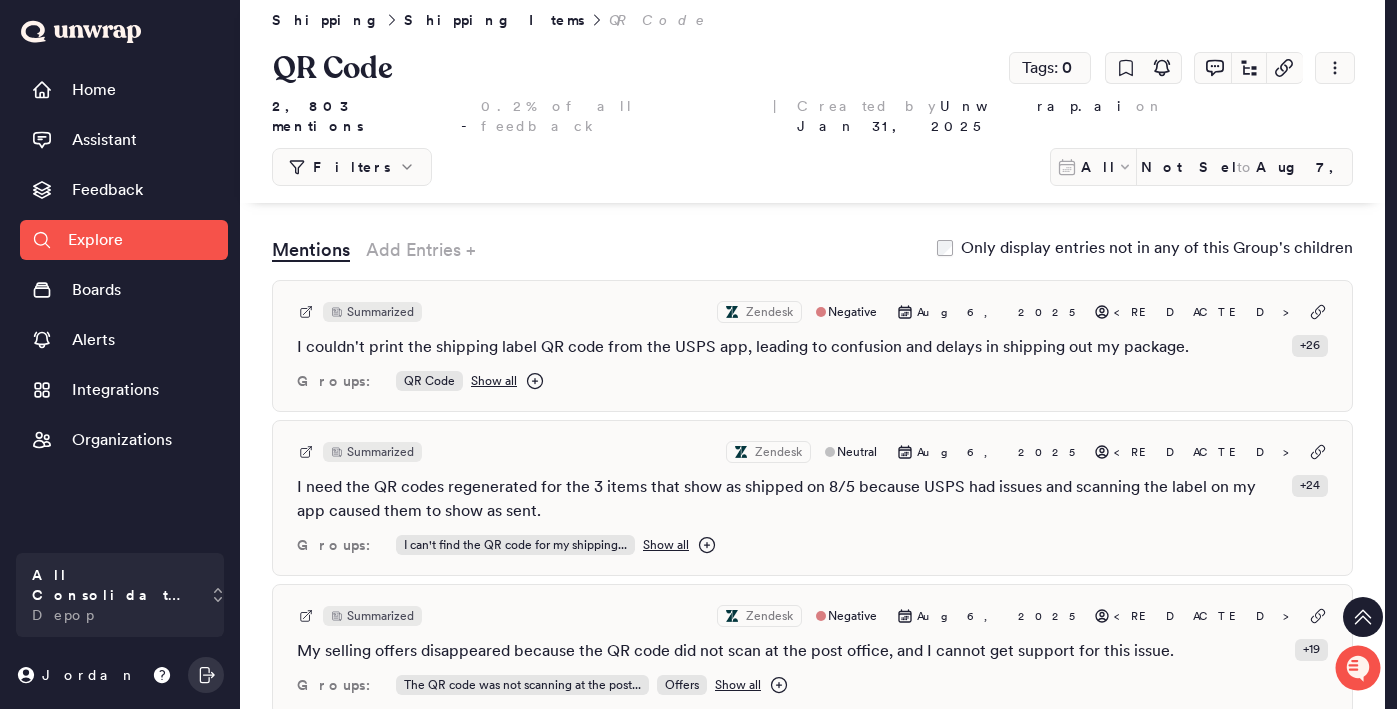 scroll, scrollTop: 472, scrollLeft: 0, axis: vertical 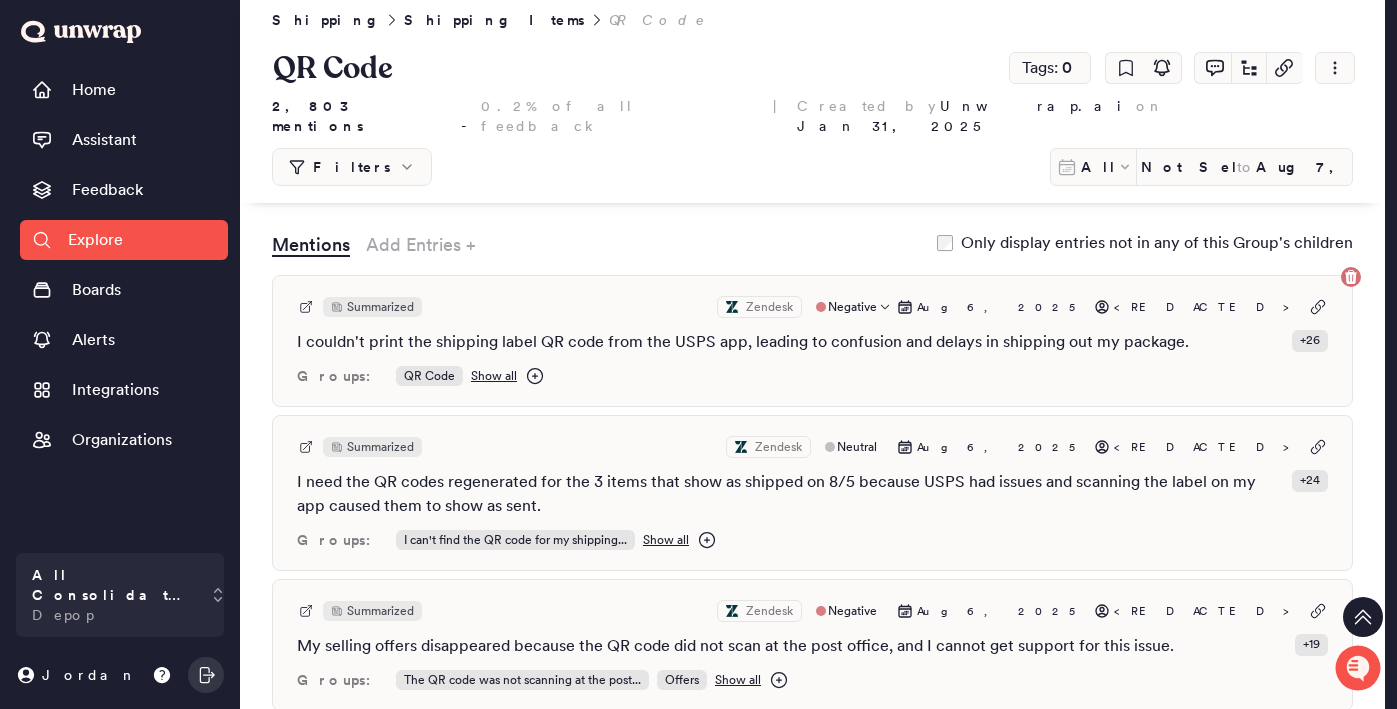 click 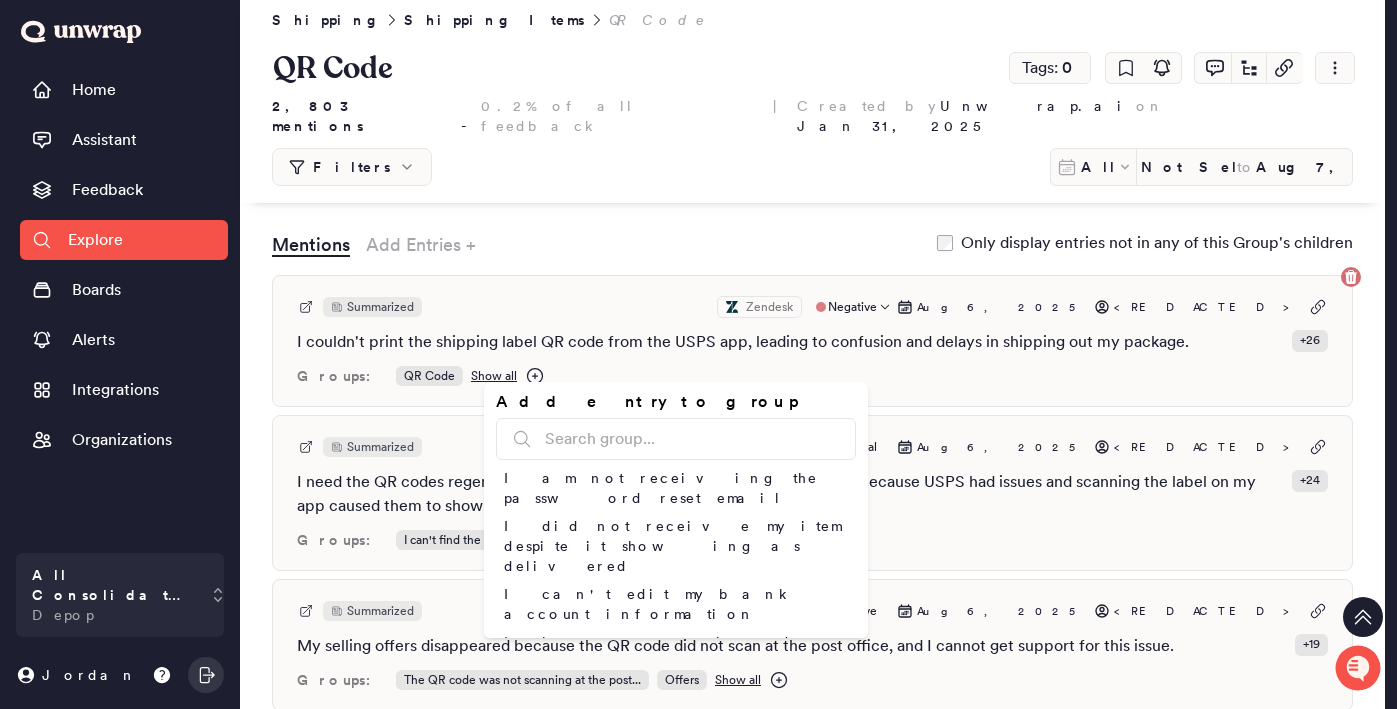 click on "Summarized Zendesk Negative Aug 6, 2025 <[REDACTED]> I couldn't print the shipping label QR code from the USPS app, leading to confusion and delays in shipping out my package.    + 26 Groups: QR Code Show all" at bounding box center (812, 341) 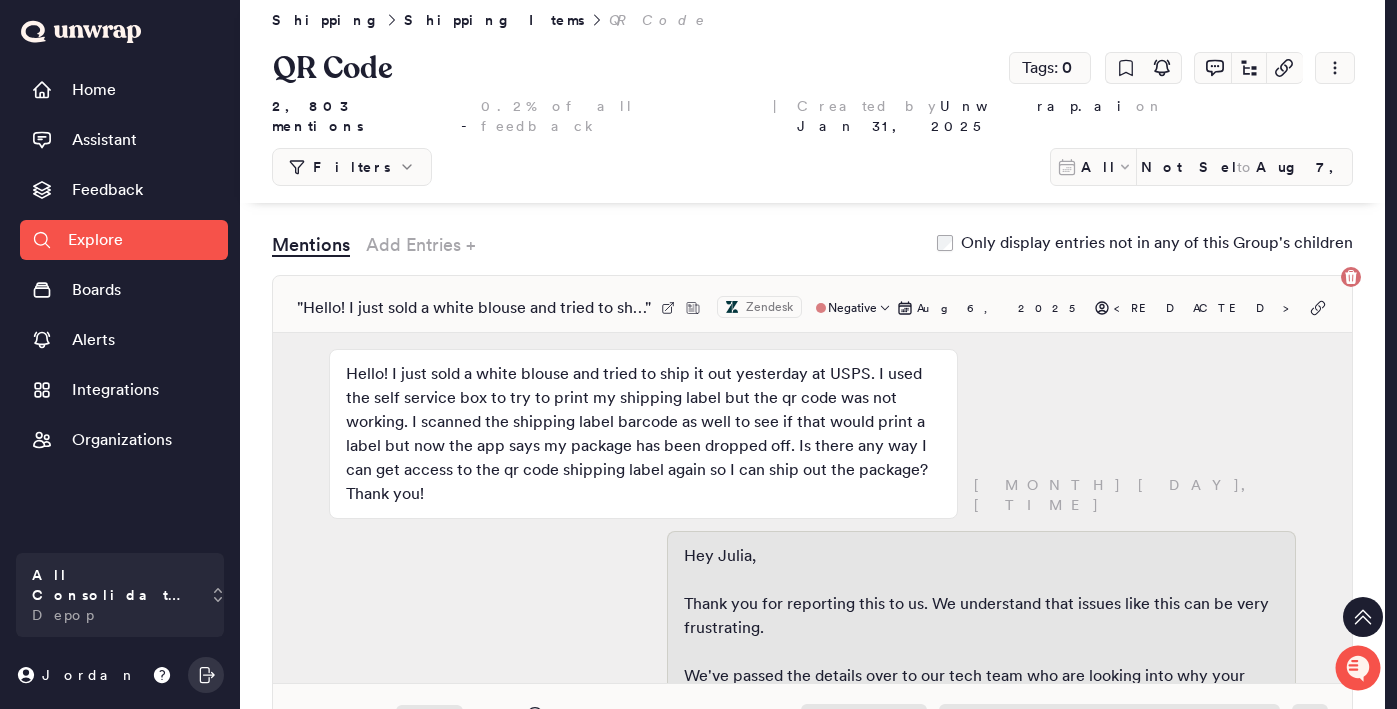 click on "Hello! I just sold a white blouse and tried to ship it out yesterday at USPS. I used the self service box to try to print my shipping label but the qr code was not working. I scanned the shipping label barcode as well to see if that would print a label but now the app says my package has been dropped off. Is there any way I can get access to the qr code shipping label again so I can ship out the package? Thank you!" at bounding box center [643, 434] 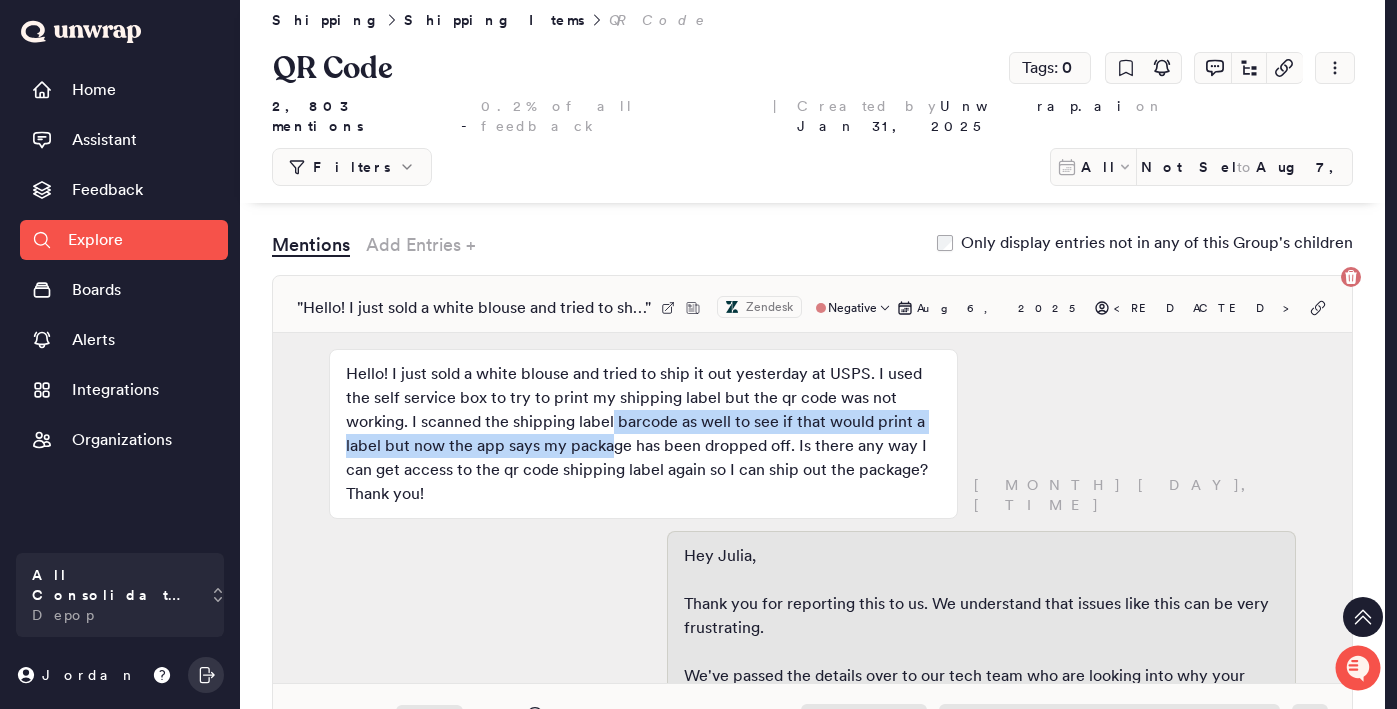 drag, startPoint x: 614, startPoint y: 402, endPoint x: 614, endPoint y: 437, distance: 35 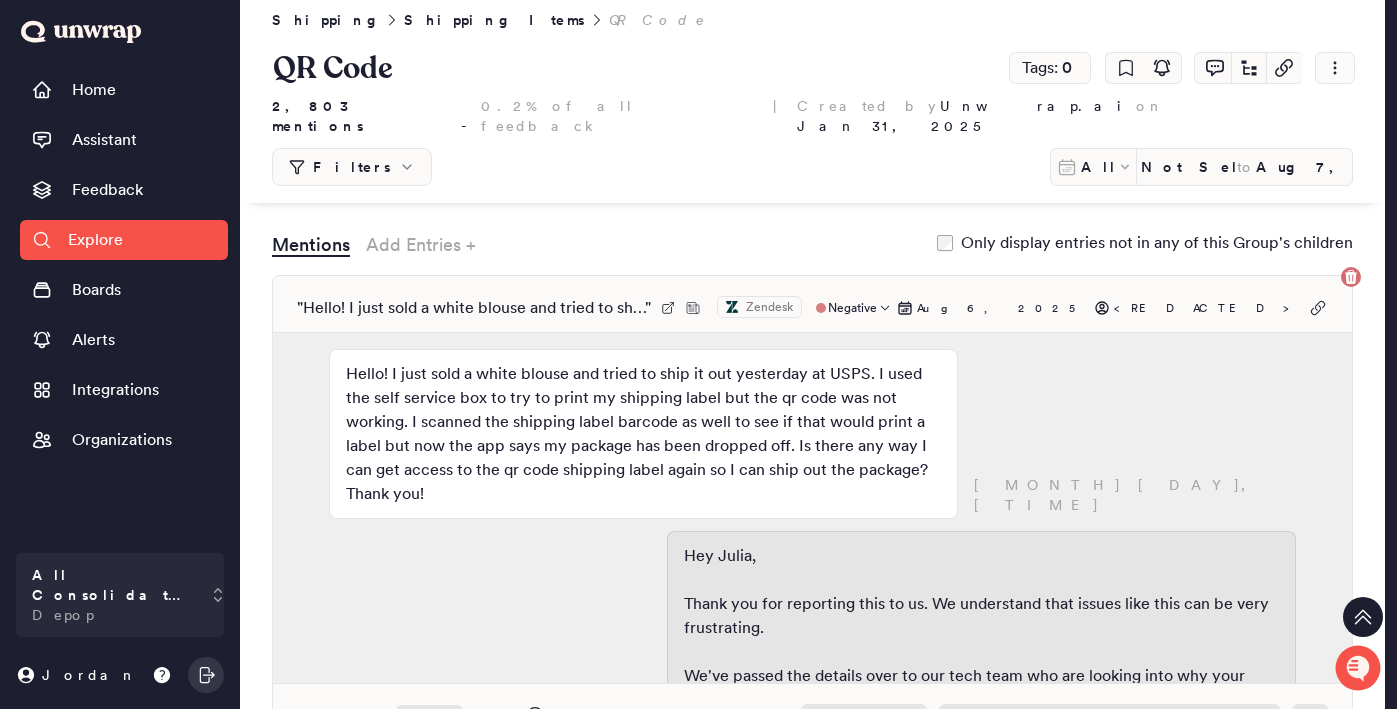click on "Hello! I just sold a white blouse and tried to ship it out yesterday at USPS. I used the self service box to try to print my shipping label but the qr code was not working. I scanned the shipping label barcode as well to see if that would print a label but now the app says my package has been dropped off. Is there any way I can get access to the qr code shipping label again so I can ship out the package? Thank you!" at bounding box center [643, 434] 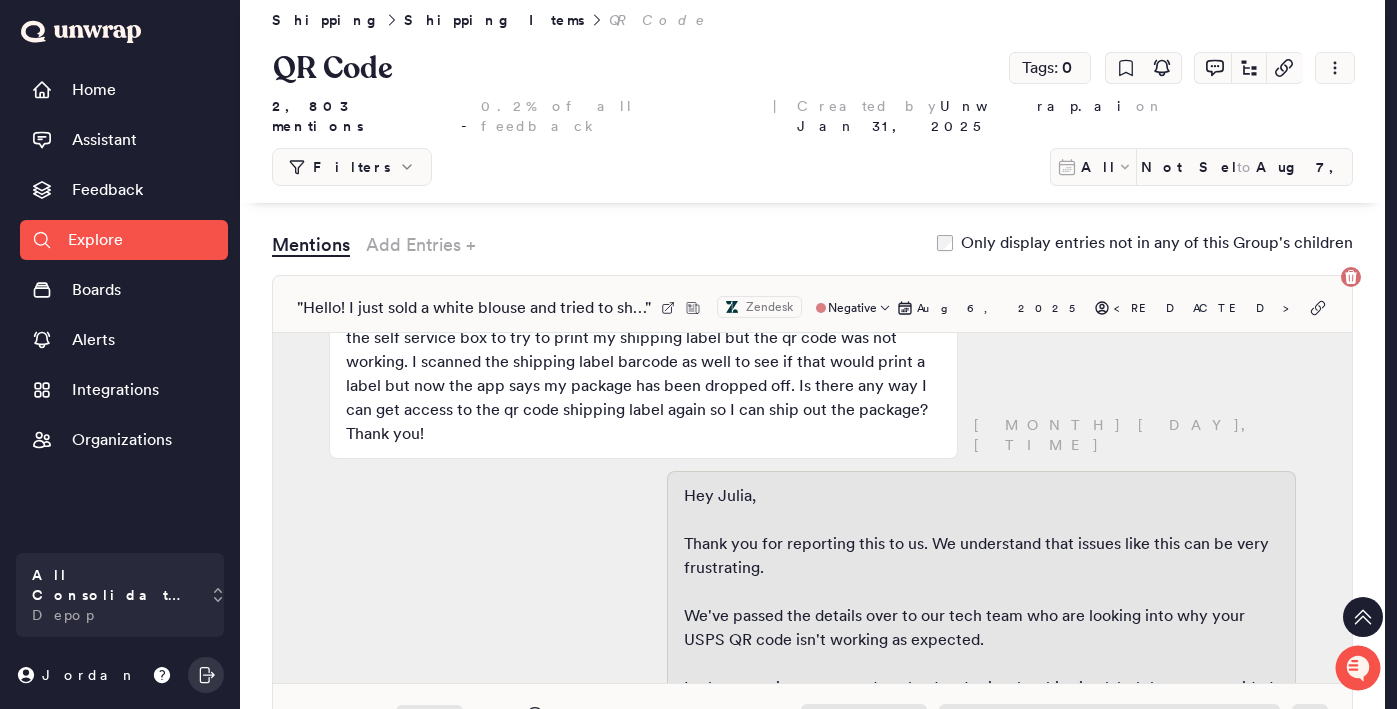 scroll, scrollTop: 175, scrollLeft: 0, axis: vertical 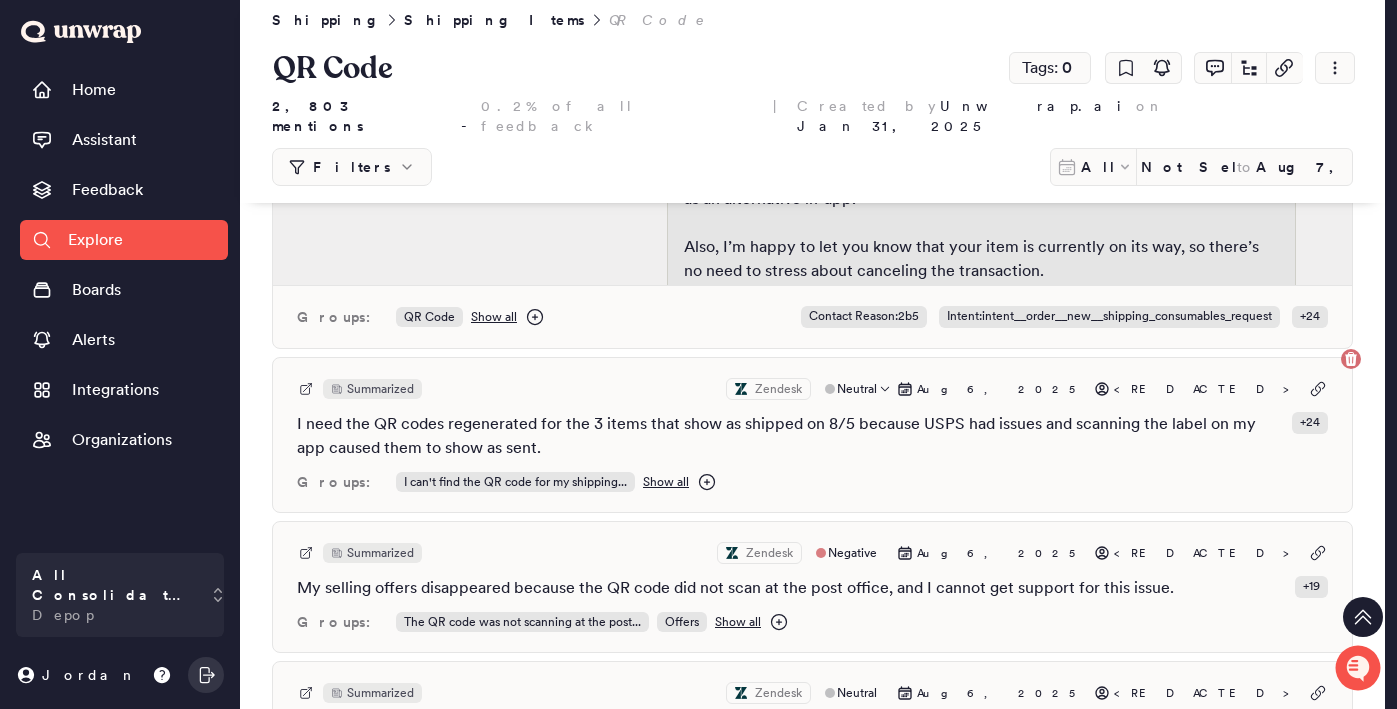 click on "I need the QR codes regenerated for the 3 items that show as shipped on 8/5 because USPS had issues and scanning the label on my app caused them to show as sent." at bounding box center (790, 436) 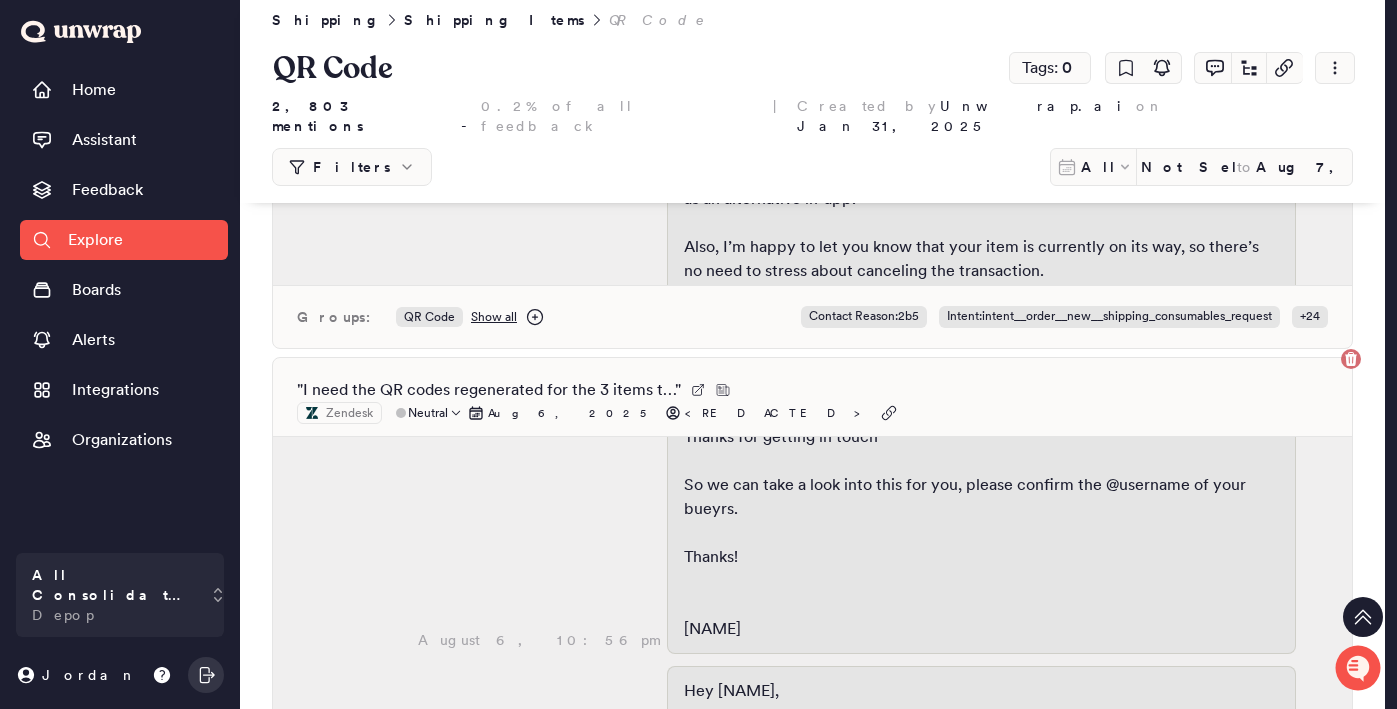 scroll, scrollTop: 206, scrollLeft: 0, axis: vertical 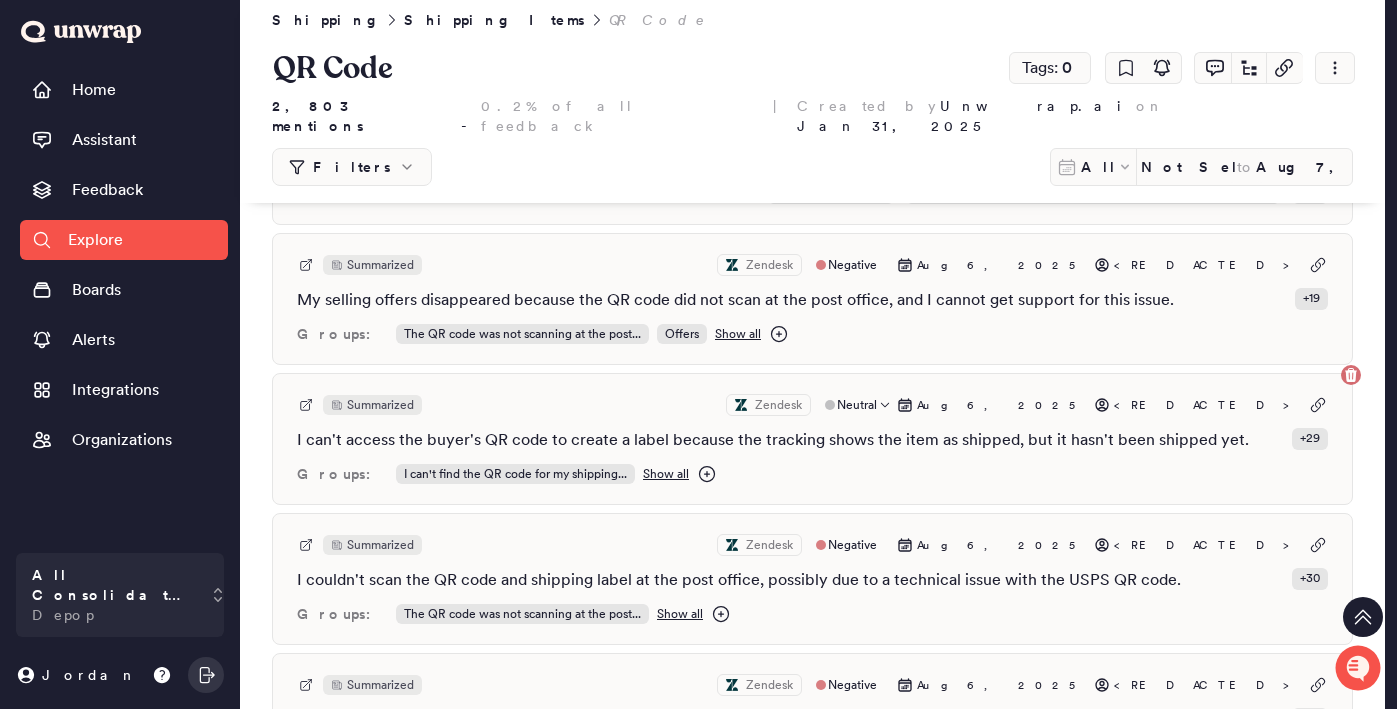 click on "I can't access the buyer's QR code to create a label because the tracking shows the item as shipped, but it hasn't been shipped yet." at bounding box center [773, 440] 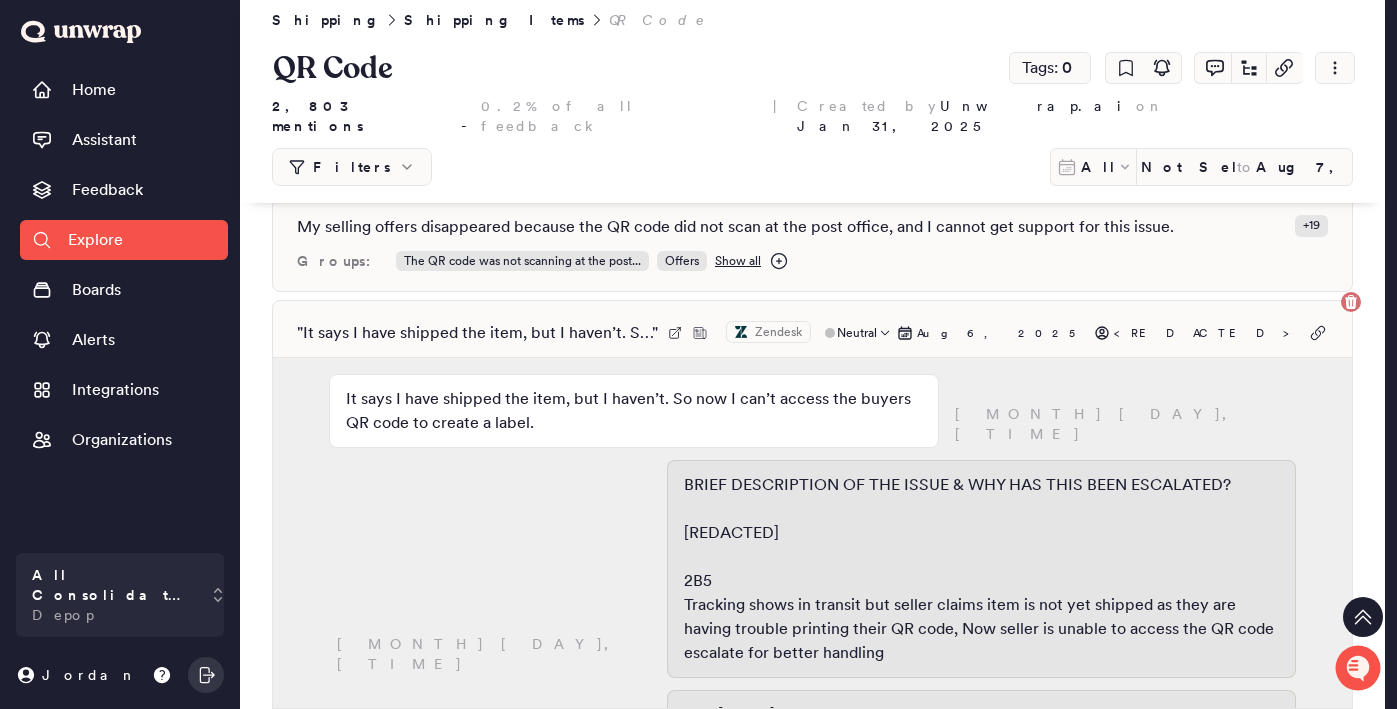 scroll, scrollTop: 1588, scrollLeft: 0, axis: vertical 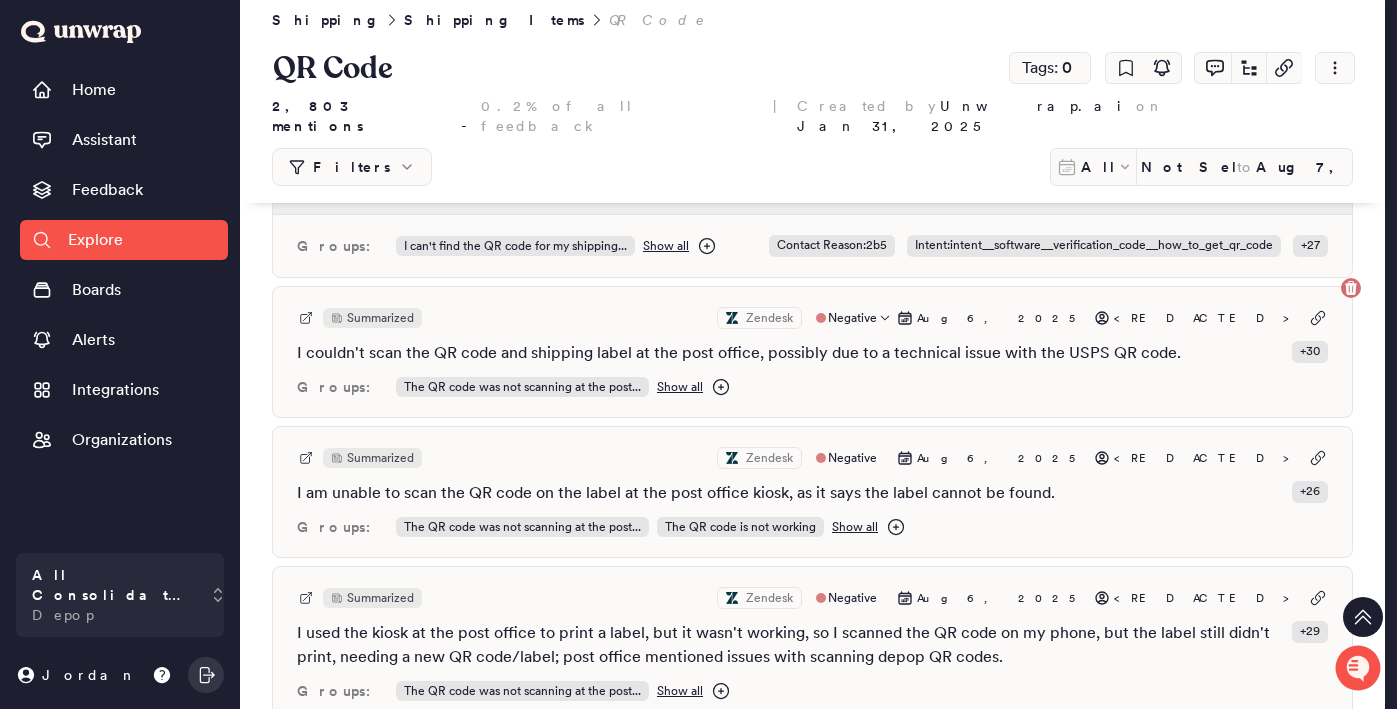 click on "I couldn't scan the QR code and shipping label at the post office, possibly due to a technical issue with the USPS QR code." at bounding box center [739, 353] 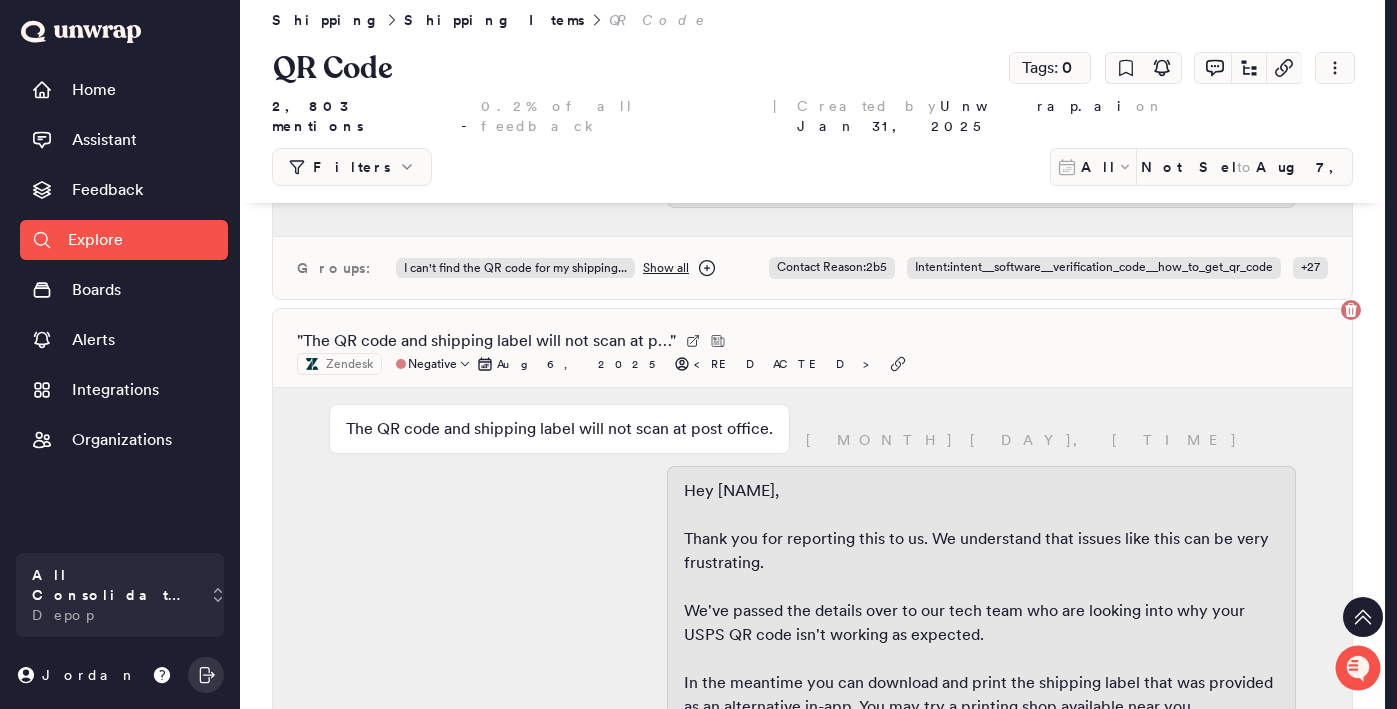 scroll, scrollTop: 2037, scrollLeft: 0, axis: vertical 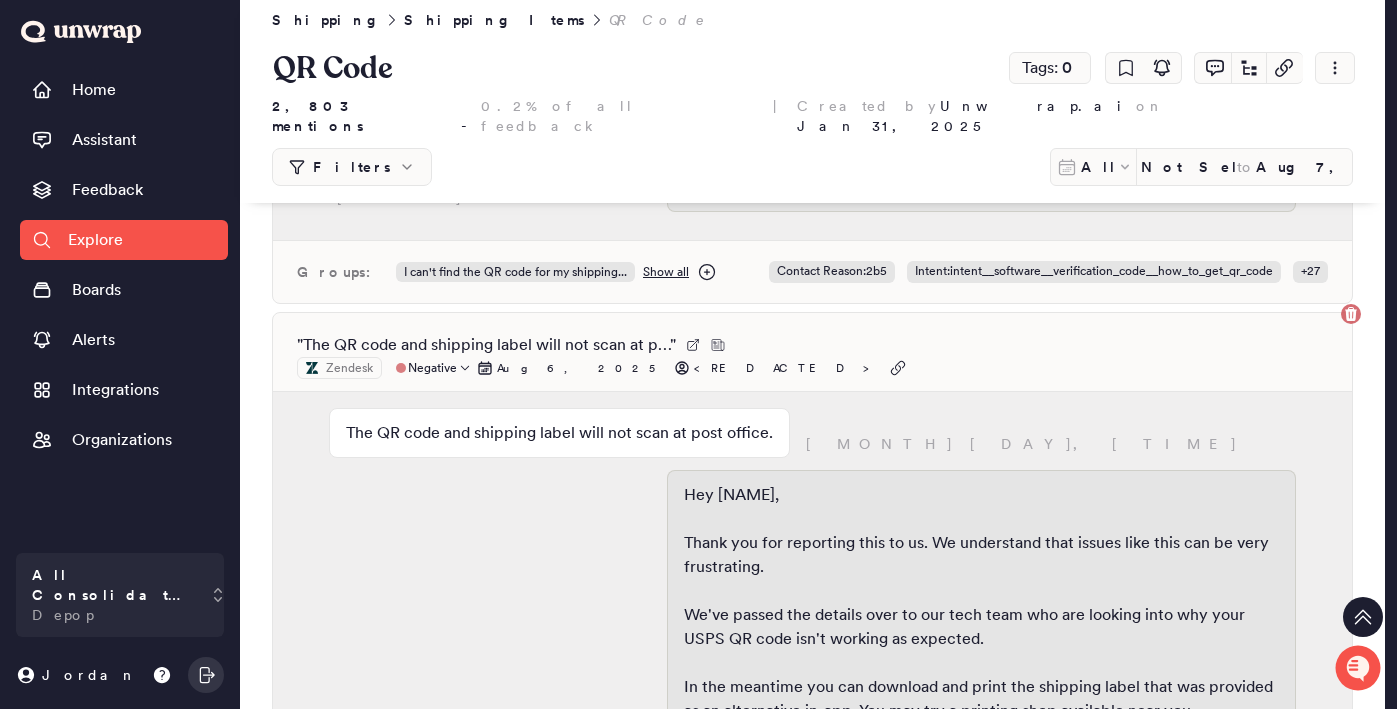 click on "The QR code and shipping label will not scan at post office." at bounding box center [559, 433] 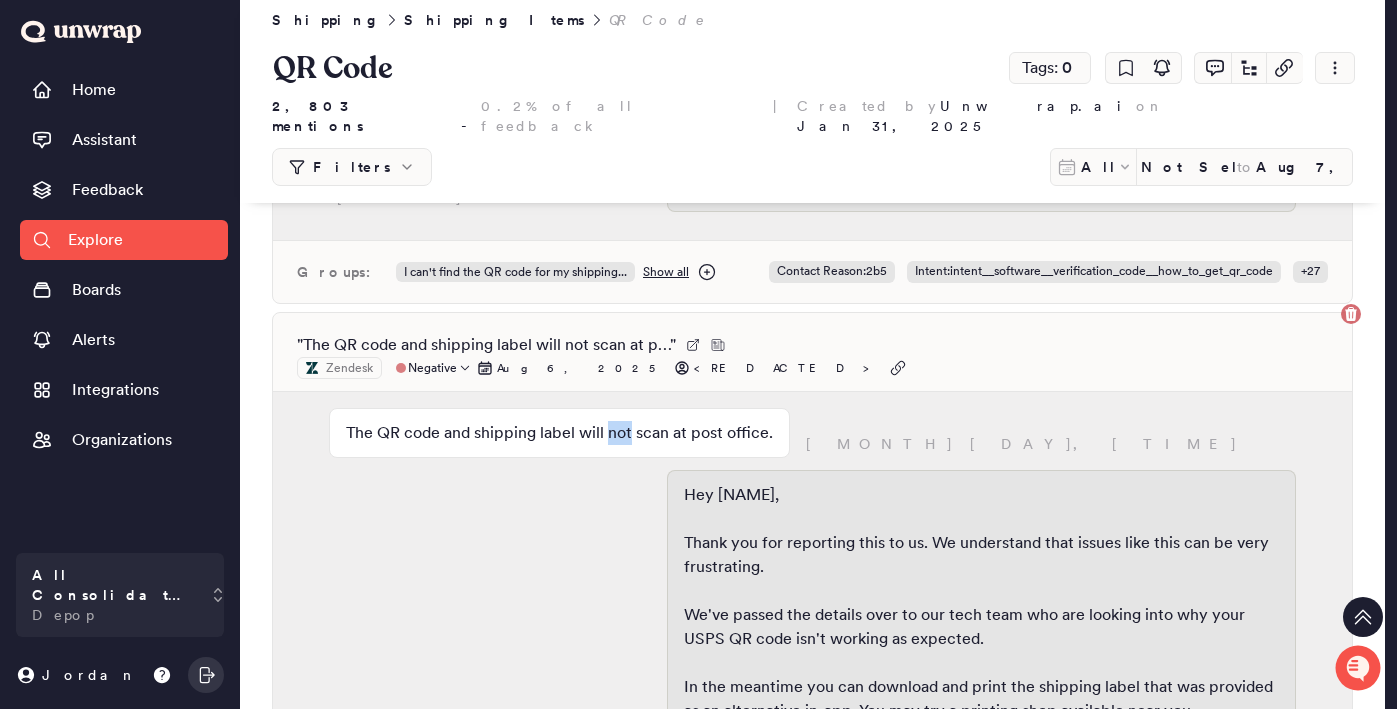 click on "The QR code and shipping label will not scan at post office." at bounding box center [559, 433] 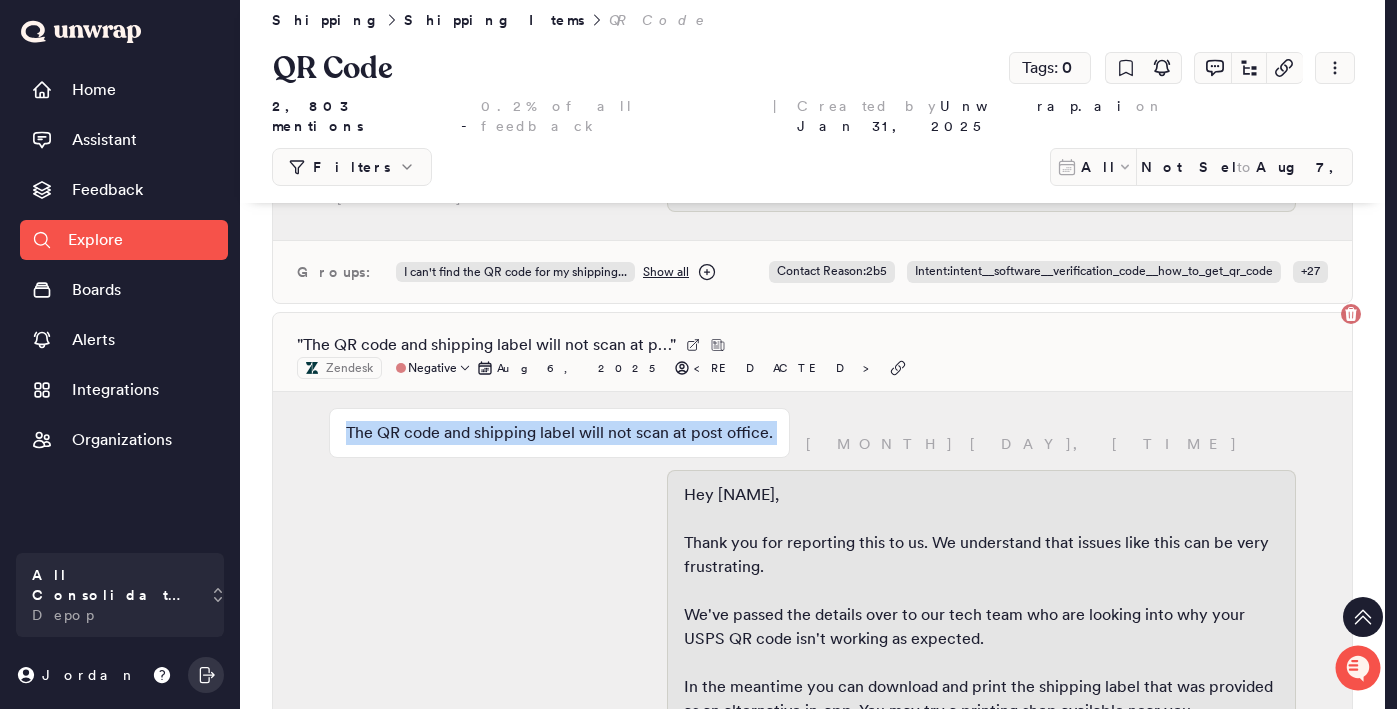 click on "The QR code and shipping label will not scan at post office." at bounding box center [559, 433] 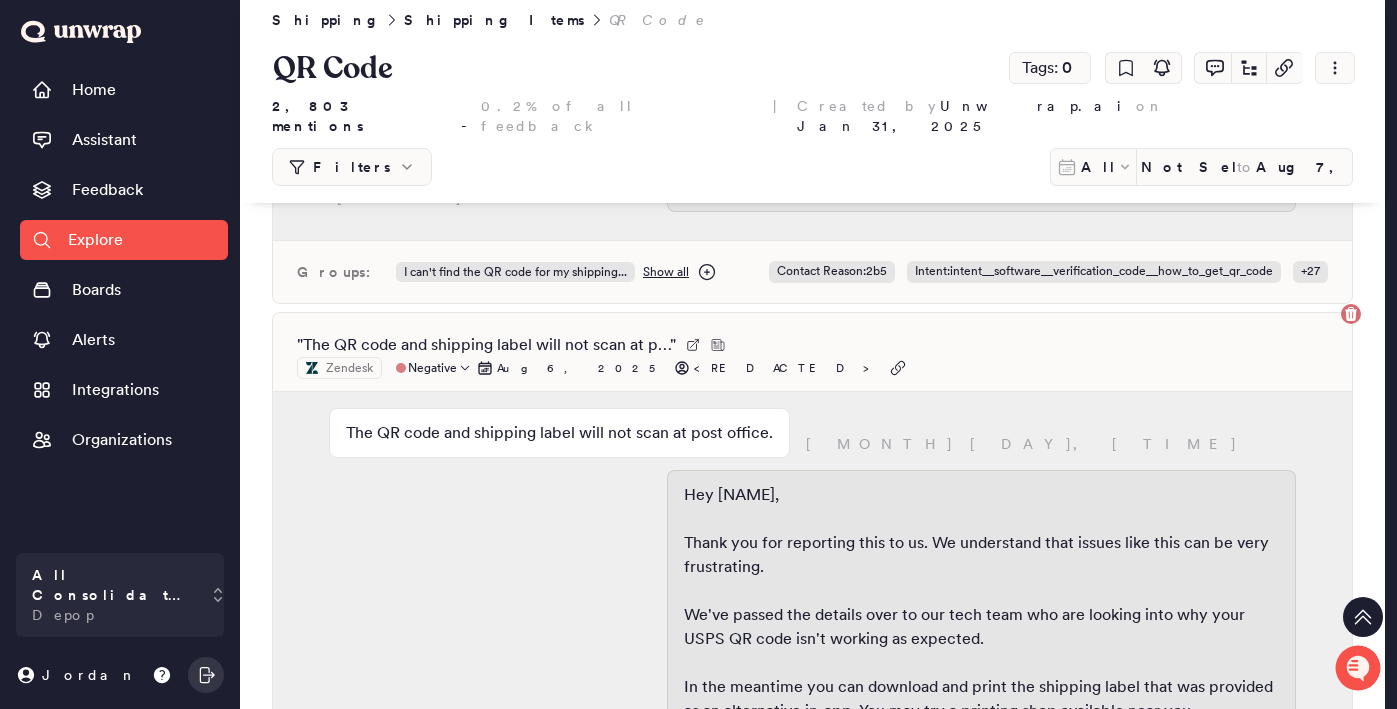 click on "[MONTH] [DAY], [TIME] Hey [NAME],
Thank you for reporting this to us. We understand that issues like this can be very frustrating.
We've passed the details over to our tech team who are looking into why your USPS QR code isn't working as expected.
In the meantime you can download and print the shipping label that was provided as an alternative in-app. You may try a printing shop available near you.
Thanks for your patience. If you’ve got any further questions in the meantime just let us know.
[NAME]" at bounding box center (812, 681) 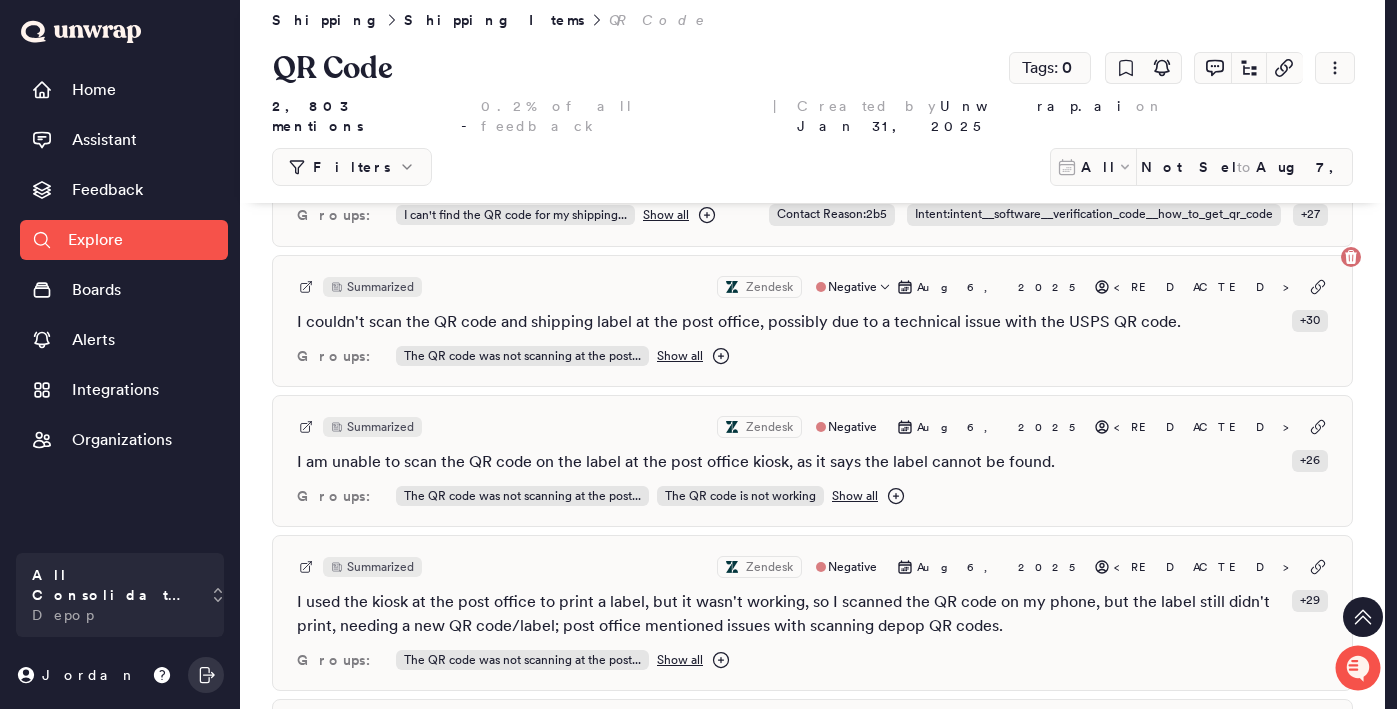 scroll, scrollTop: 2100, scrollLeft: 0, axis: vertical 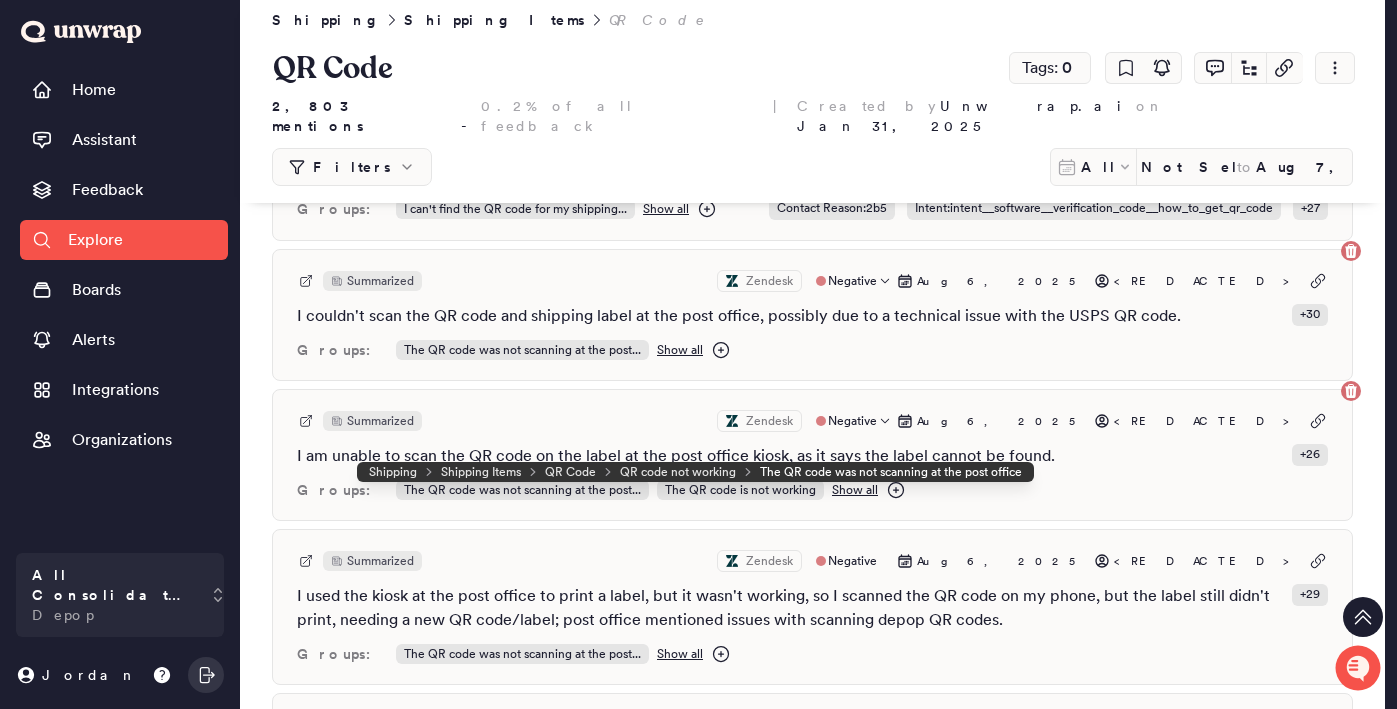 click on "I am unable to scan the QR code on the label at the post office kiosk, as it says the label cannot be found." at bounding box center [676, 456] 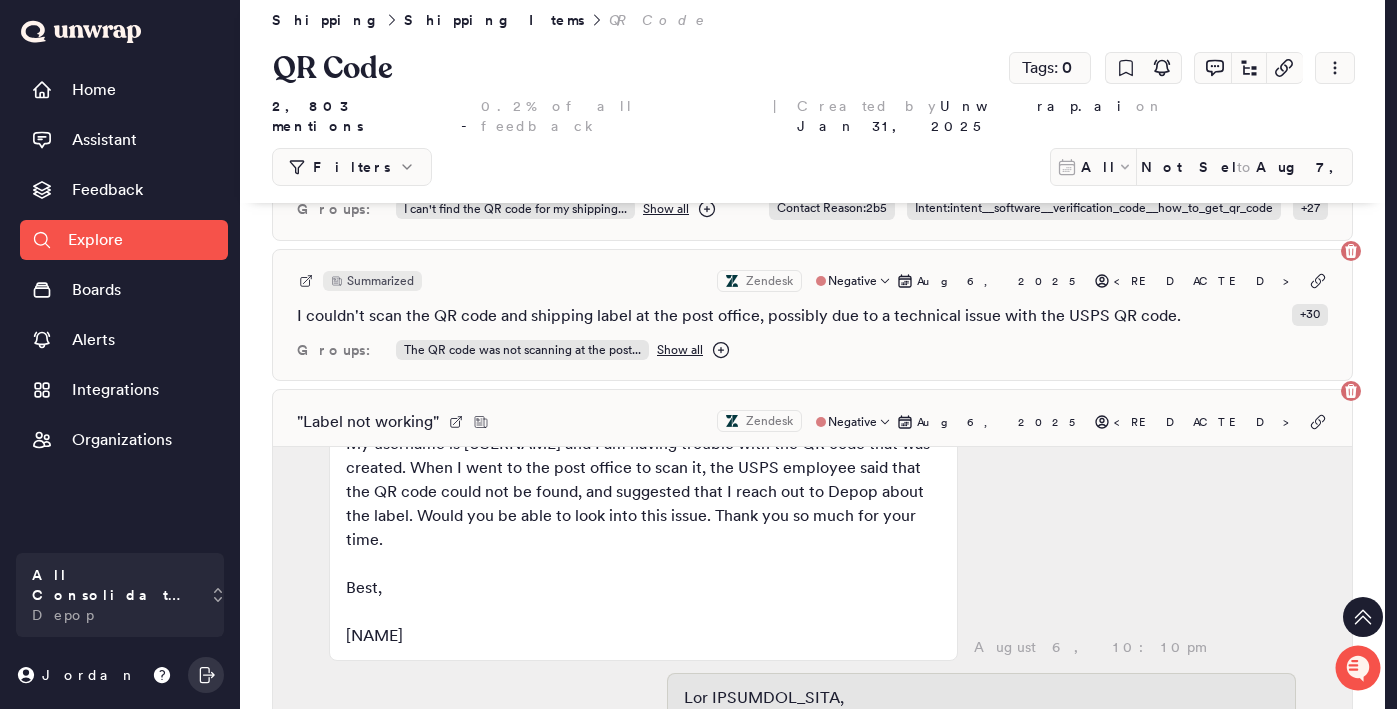 scroll, scrollTop: 38, scrollLeft: 0, axis: vertical 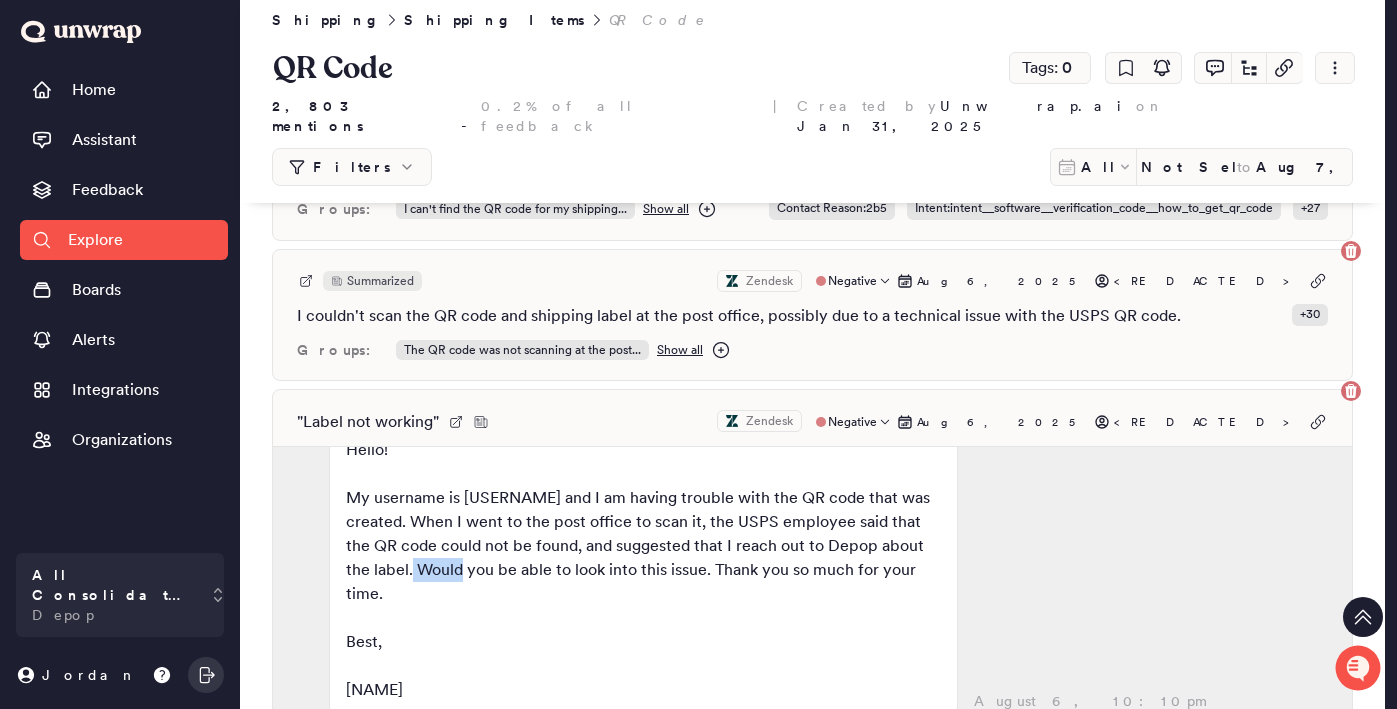 drag, startPoint x: 551, startPoint y: 532, endPoint x: 514, endPoint y: 525, distance: 37.65634 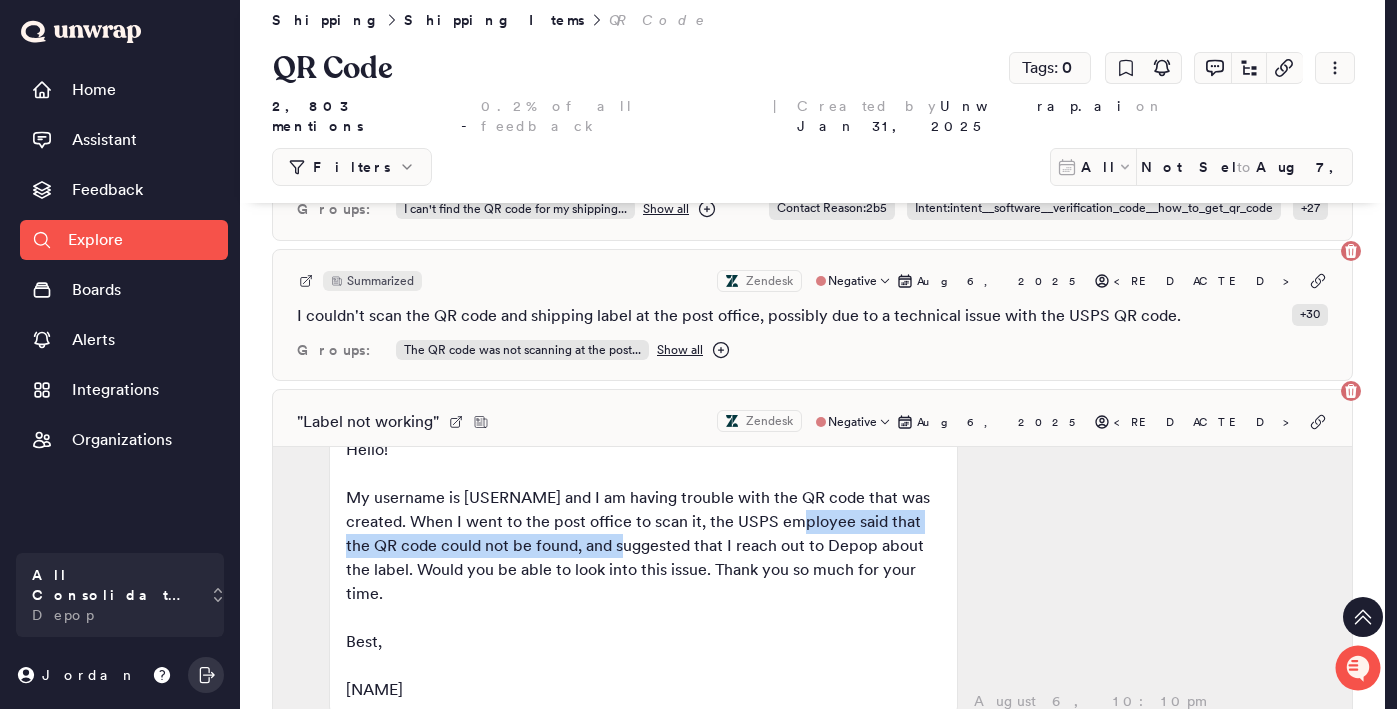 drag, startPoint x: 715, startPoint y: 507, endPoint x: 836, endPoint y: 476, distance: 124.90797 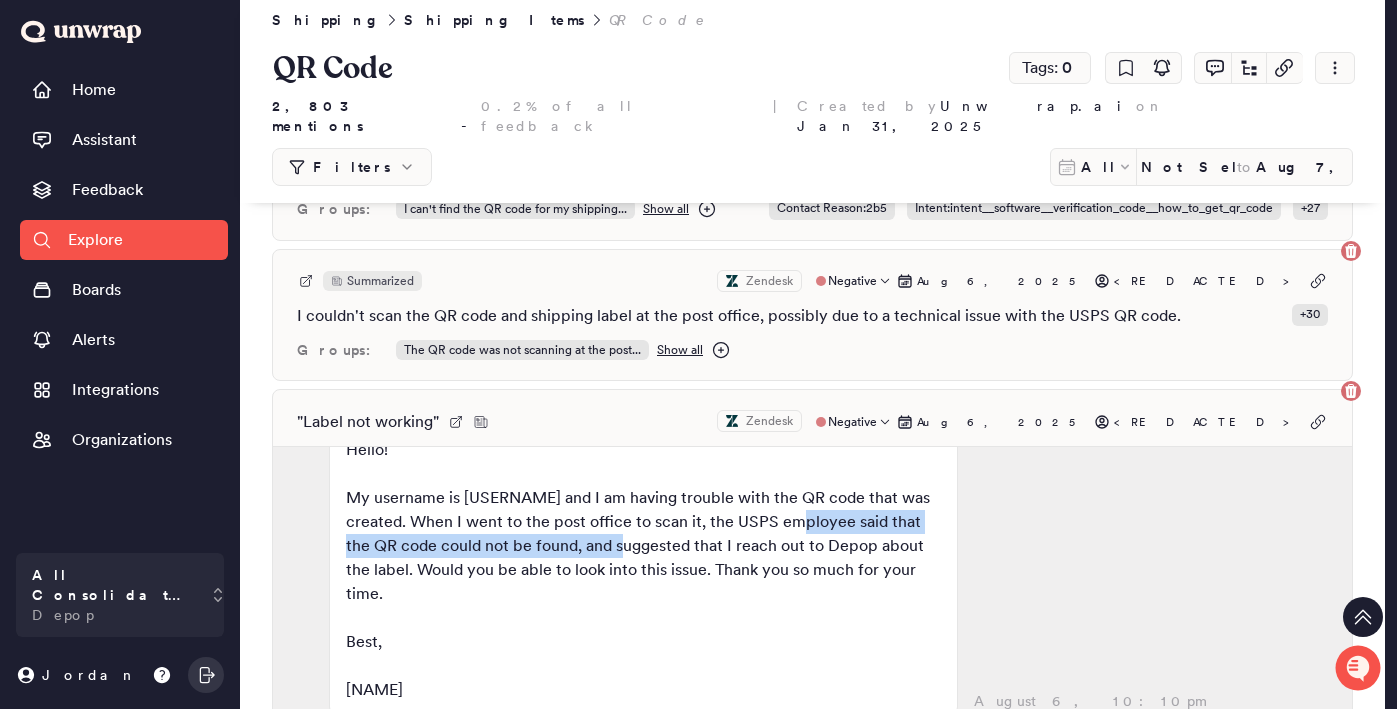 click on "Hello!
My username is [USERNAME] and I am having trouble with the QR code that was created. When I went to the post office to scan it, the USPS employee said that the QR code could not be found, and suggested that I reach out to Depop about the label. Would you be able to look into this issue. Thank you so much for your time.
Best,
[NAME]" at bounding box center (643, 570) 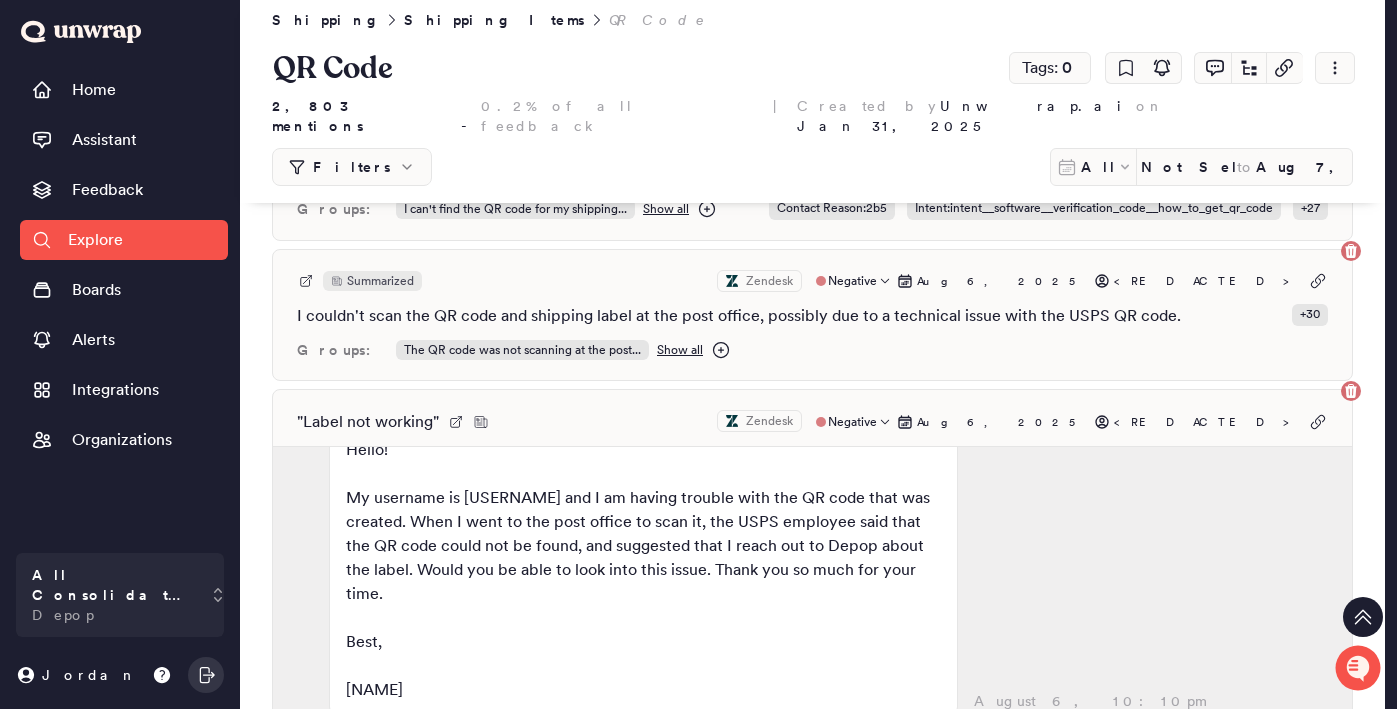 click on "Hello!
My username is [USERNAME] and I am having trouble with the QR code that was created. When I went to the post office to scan it, the USPS employee said that the QR code could not be found, and suggested that I reach out to Depop about the label. Would you be able to look into this issue. Thank you so much for your time.
Best,
[NAME]" at bounding box center [643, 570] 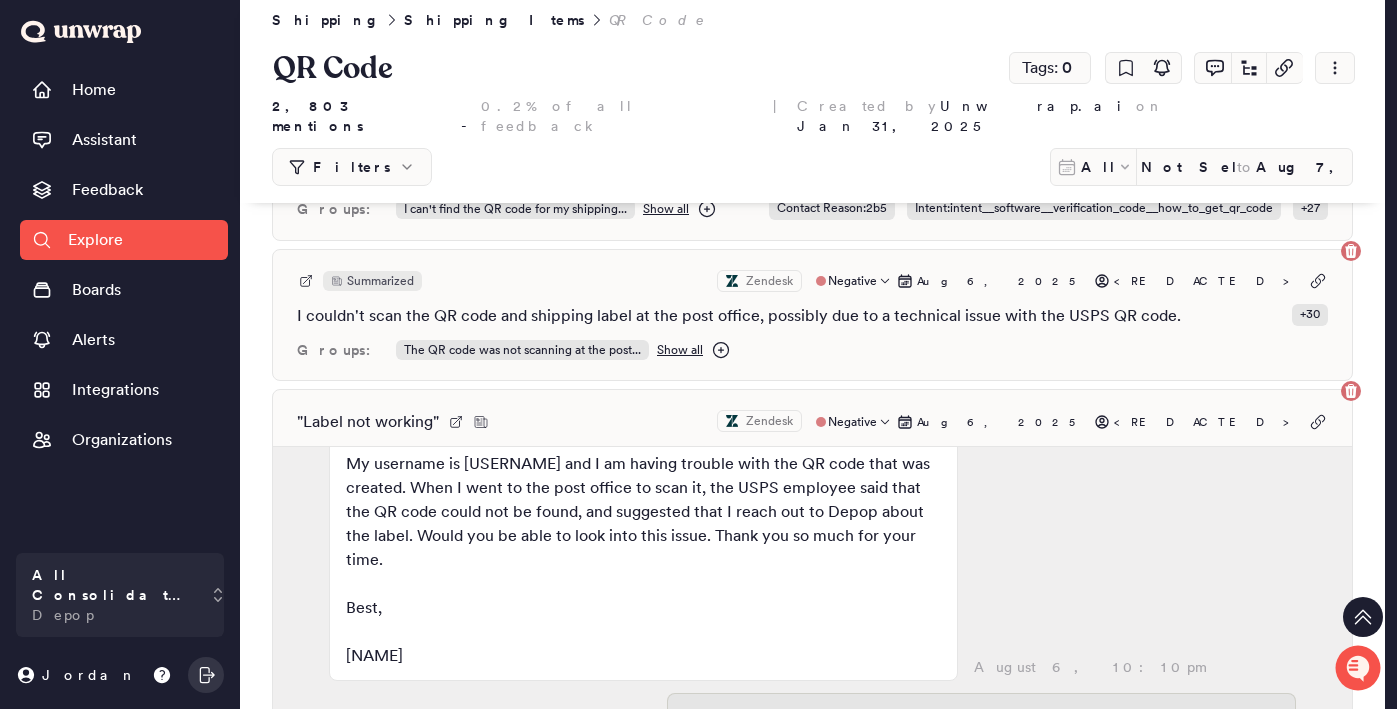 scroll, scrollTop: 14, scrollLeft: 0, axis: vertical 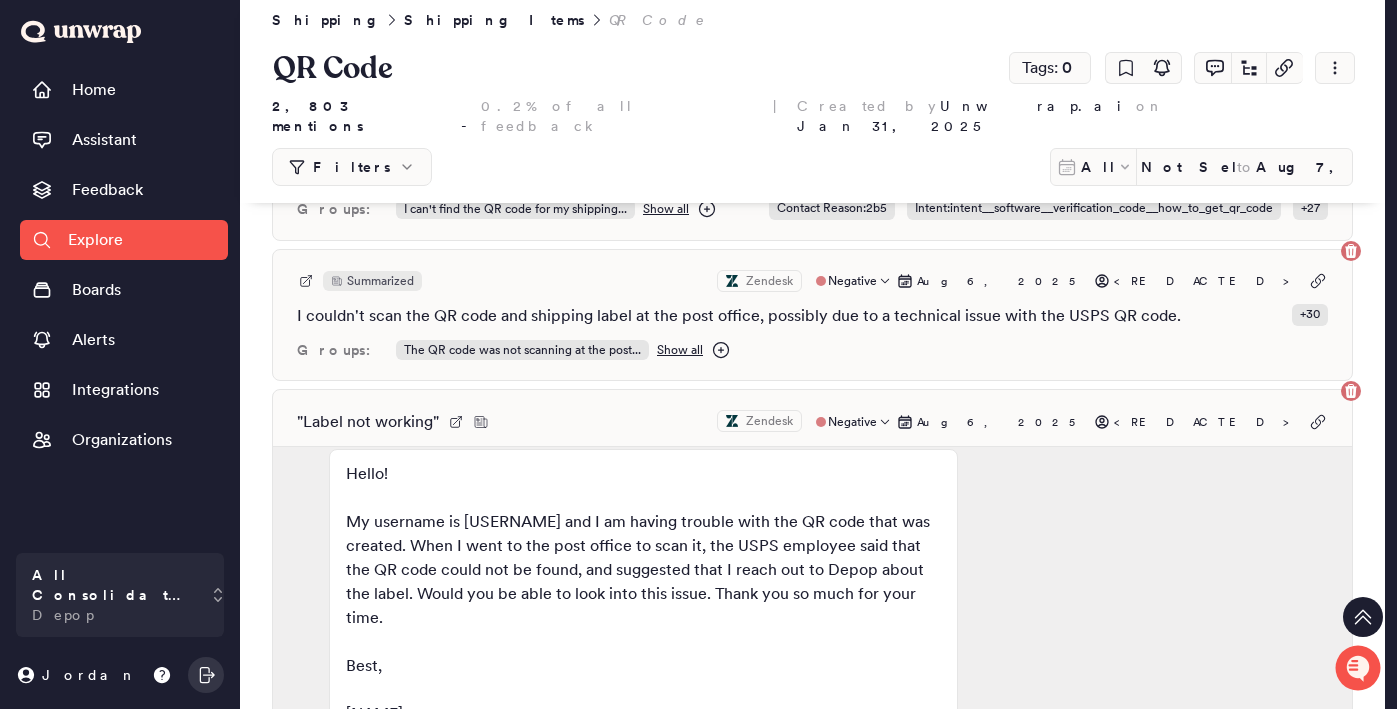 click on "" Label not working " Zendesk Negative August 7, 2025 [REDACTED]
Hello!
My username is [USERNAME] and I am having trouble with the QR code that was created. When I went to the post office to scan it, the USPS employee said that the QR code could not be found, and suggested that I reach out to Depop about the label. Would you be able to look into this issue. Thank you so much for your time.
Best,
[NAME] August 7, 10:10pm August 7, 10:23pm Hi [NAME]!
Sure! No problem at all. The issue occurred when I went to the post office and the kiosk to scan the label says that the label cannot be found. August 7, 10:26pm Groups: The QR code was not scanning at the post... The QR code is not working Show all Contact Reason : 2b5 Intent : intent__tickets__ticket_issue__no_barcode + 24" at bounding box center (812, 640) 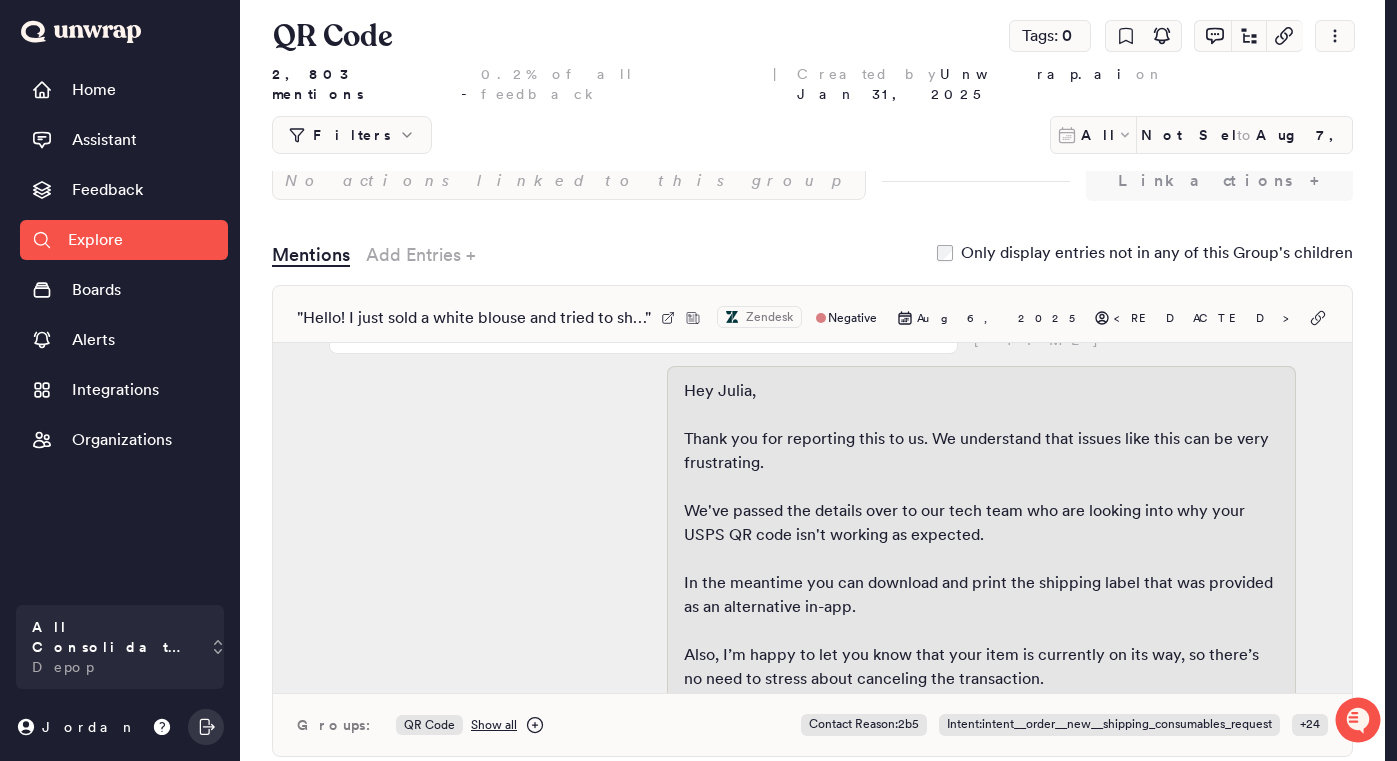 scroll, scrollTop: 0, scrollLeft: 0, axis: both 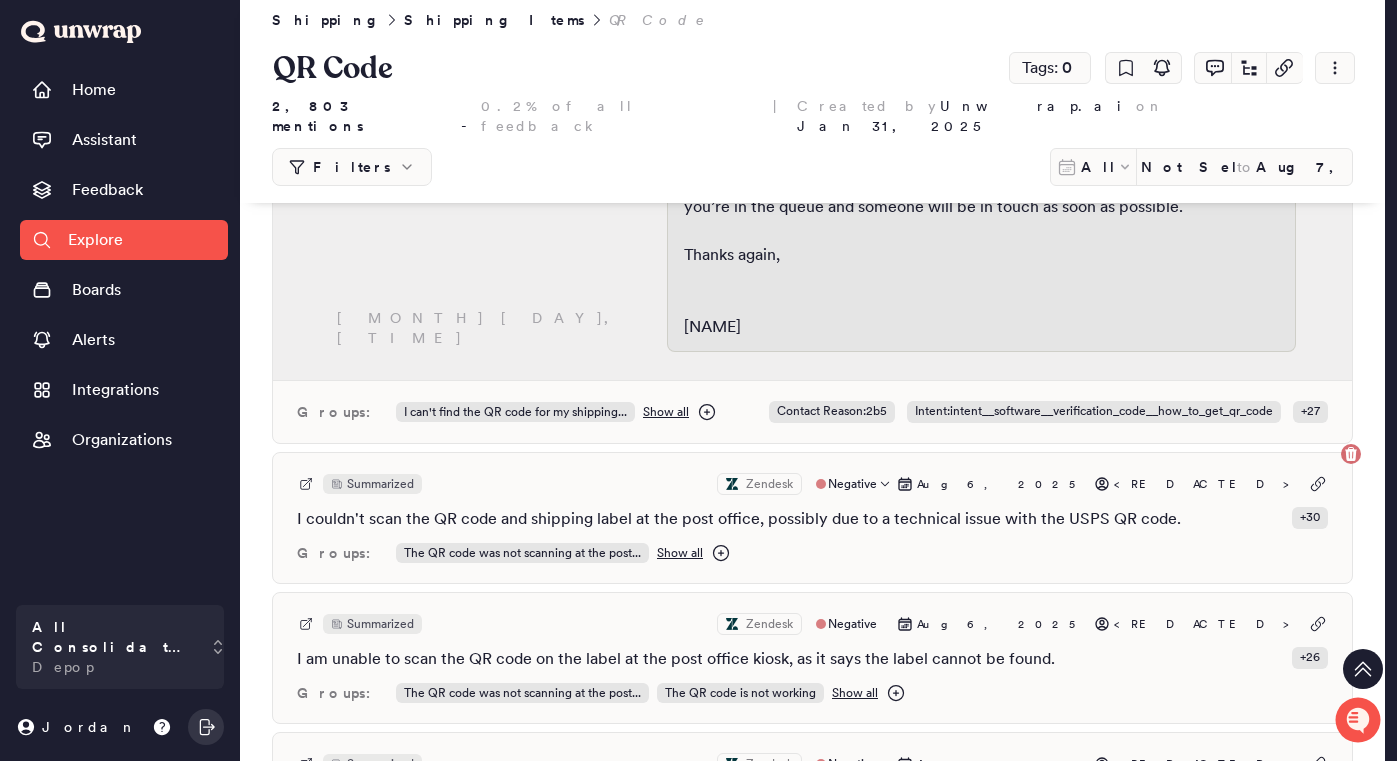 click on "I couldn't scan the QR code and shipping label at the post office, possibly due to a technical issue with the USPS QR code." at bounding box center (739, 519) 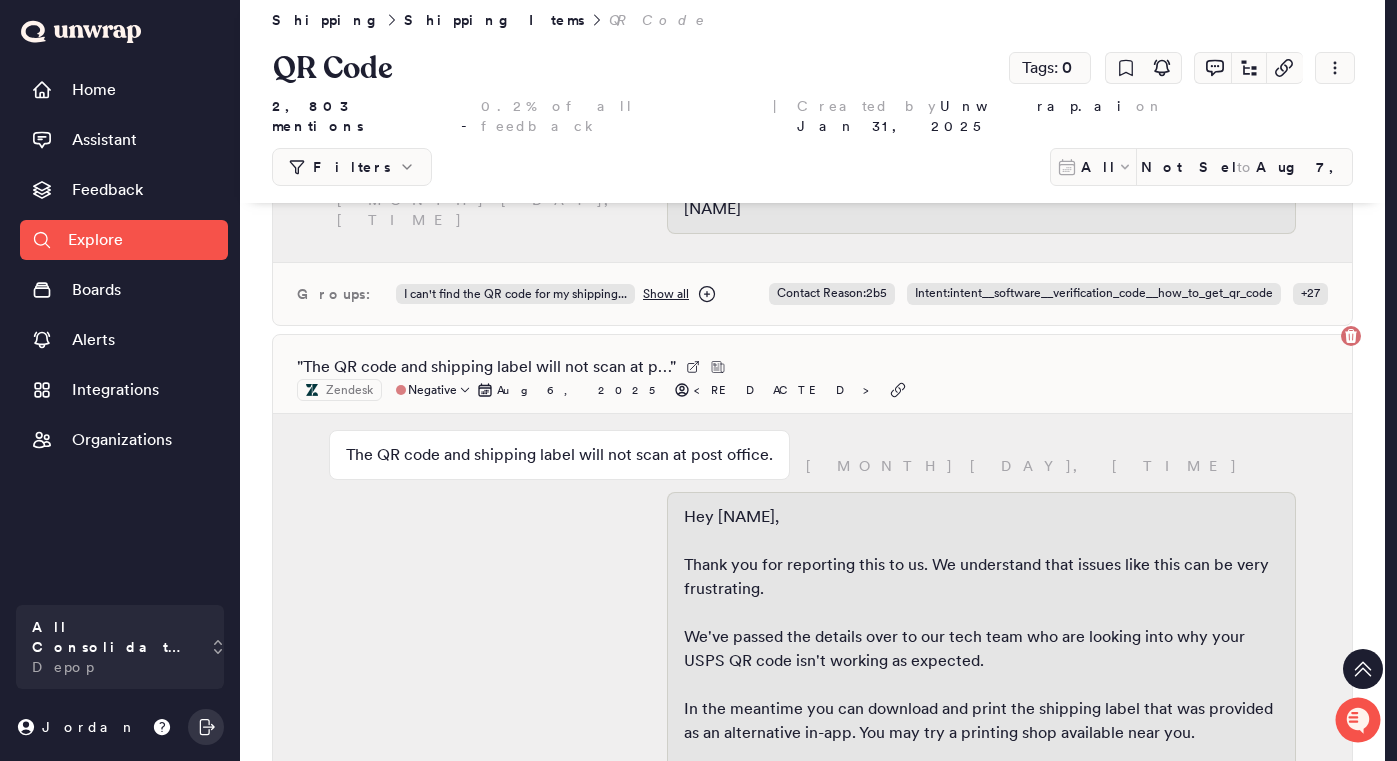 scroll, scrollTop: 2022, scrollLeft: 0, axis: vertical 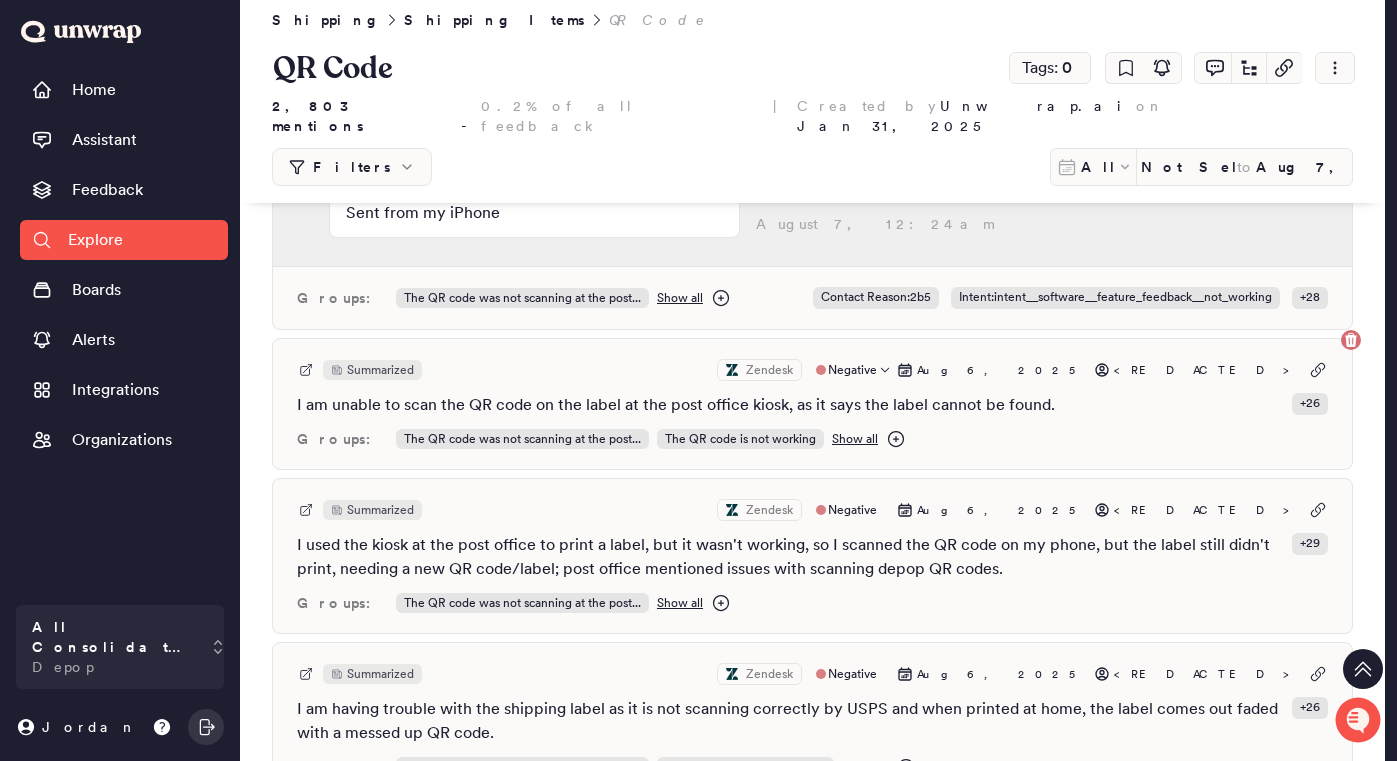 click on "I am unable to scan the QR code on the label at the post office kiosk, as it says the label cannot be found." at bounding box center (676, 405) 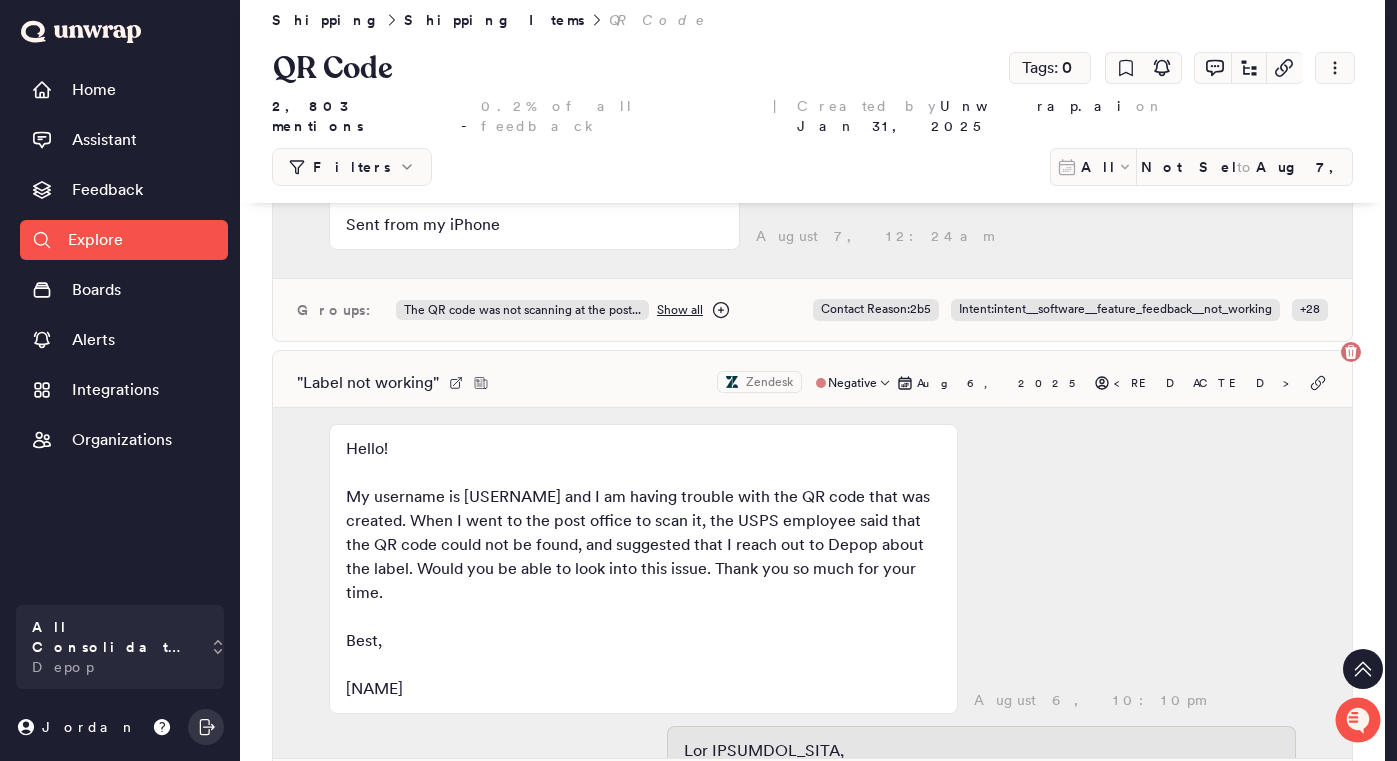 scroll, scrollTop: 2513, scrollLeft: 0, axis: vertical 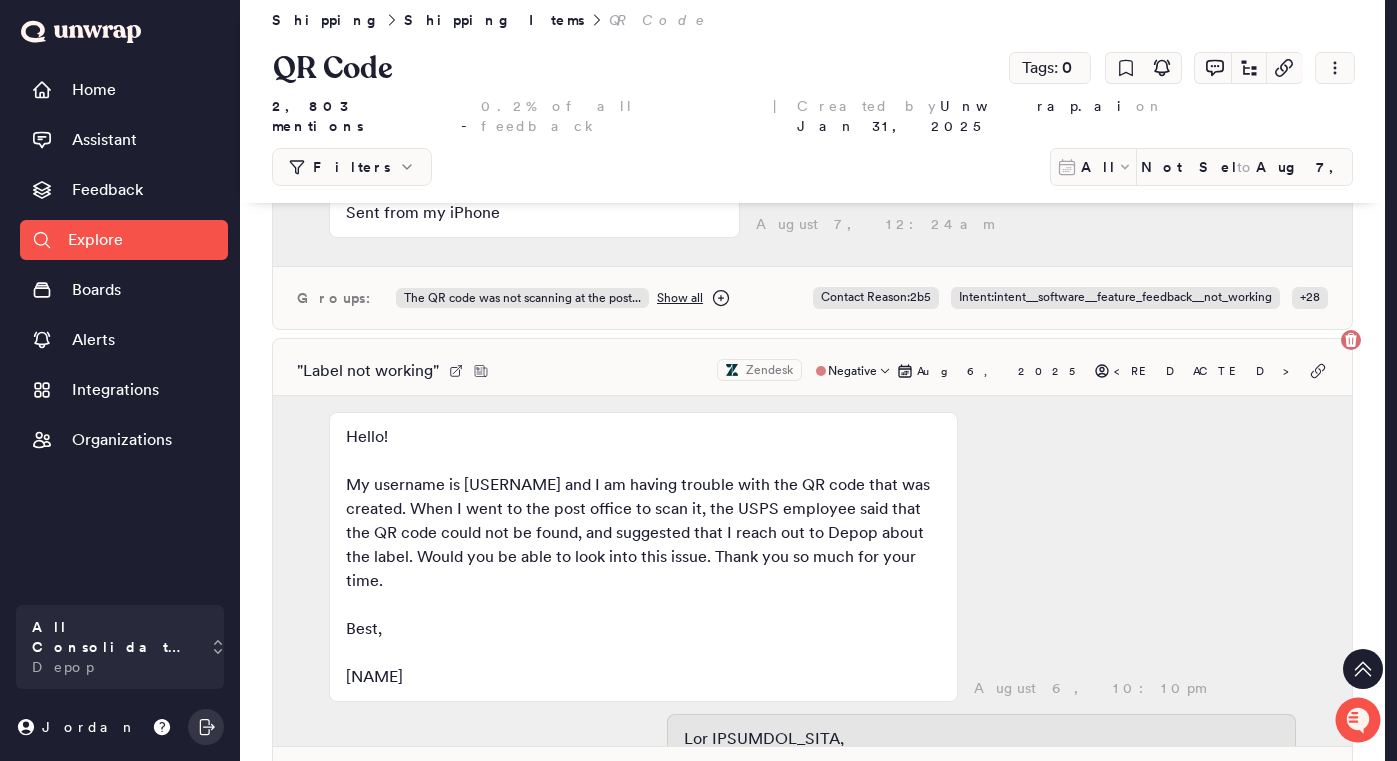 click on "Hello!
My username is [USERNAME] and I am having trouble with the QR code that was created. When I went to the post office to scan it, the USPS employee said that the QR code could not be found, and suggested that I reach out to Depop about the label. Would you be able to look into this issue. Thank you so much for your time.
Best,
[NAME]" at bounding box center [643, 557] 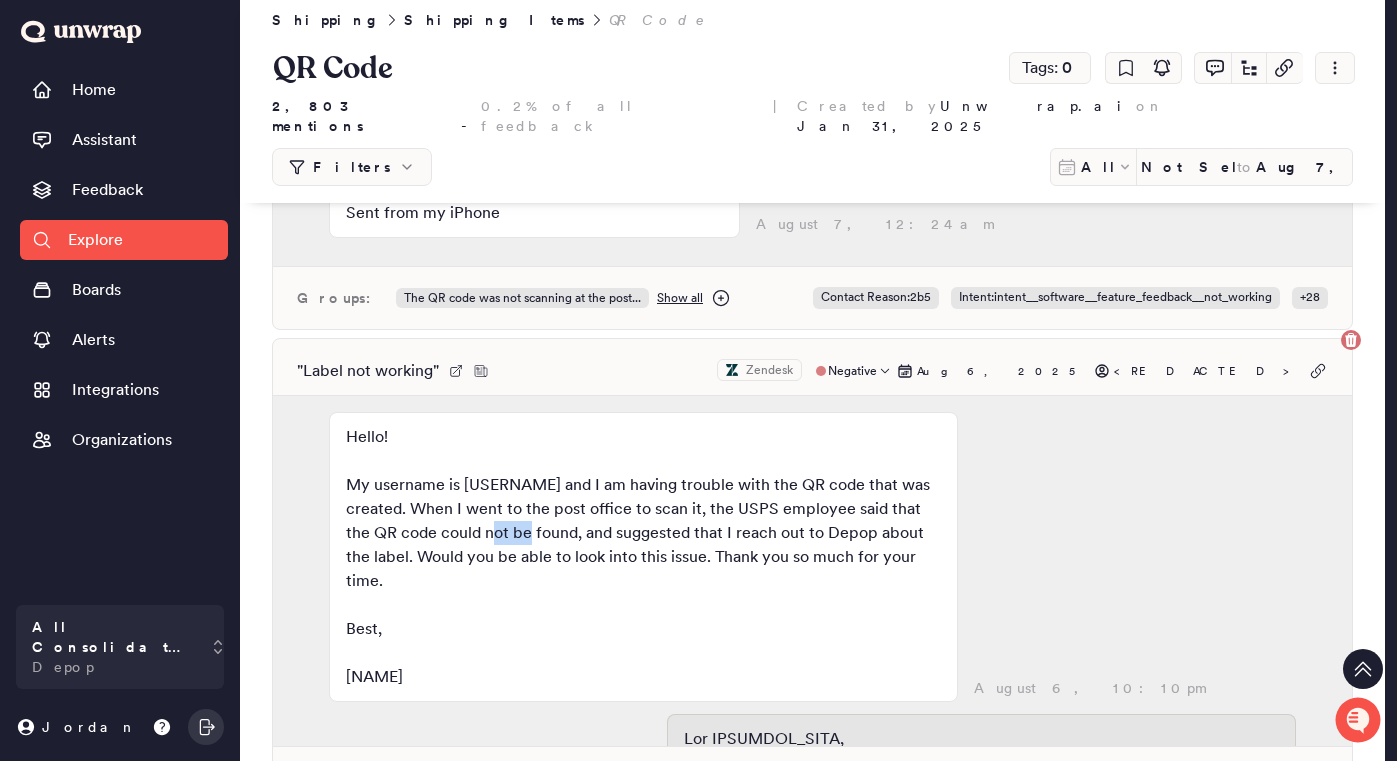 click on "Hello!
My username is [USERNAME] and I am having trouble with the QR code that was created. When I went to the post office to scan it, the USPS employee said that the QR code could not be found, and suggested that I reach out to Depop about the label. Would you be able to look into this issue. Thank you so much for your time.
Best,
[NAME]" at bounding box center (643, 557) 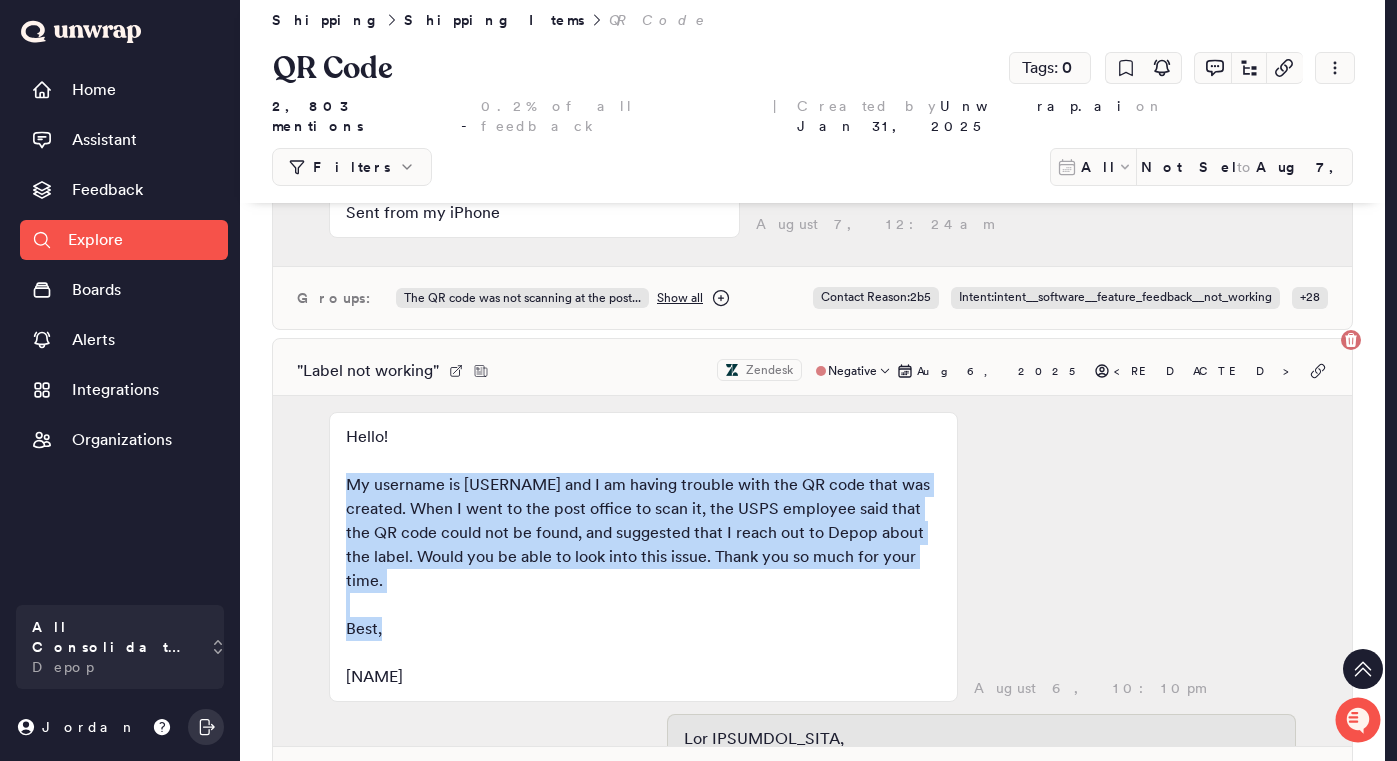click on "Hello!
My username is [USERNAME] and I am having trouble with the QR code that was created. When I went to the post office to scan it, the USPS employee said that the QR code could not be found, and suggested that I reach out to Depop about the label. Would you be able to look into this issue. Thank you so much for your time.
Best,
[NAME]" at bounding box center (643, 557) 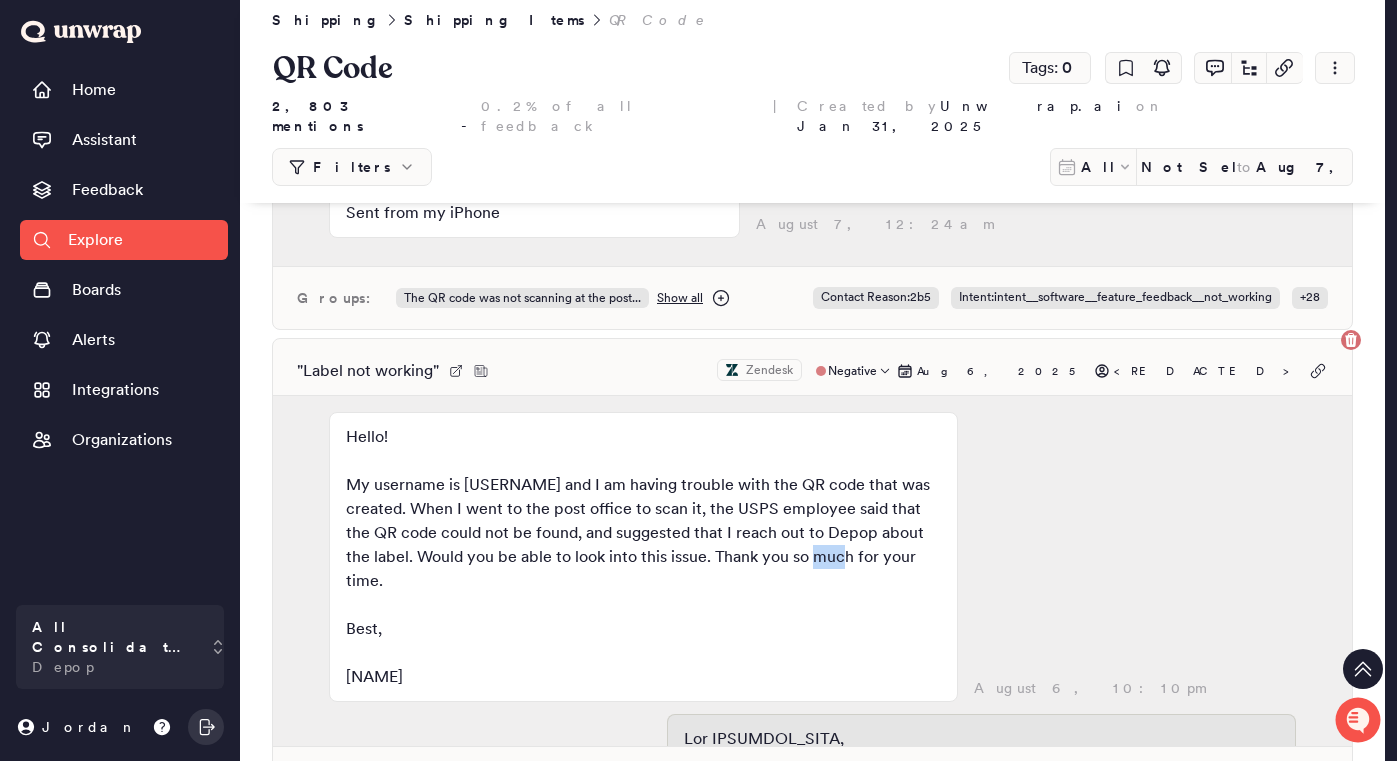 click on "Hello!
My username is [USERNAME] and I am having trouble with the QR code that was created. When I went to the post office to scan it, the USPS employee said that the QR code could not be found, and suggested that I reach out to Depop about the label. Would you be able to look into this issue. Thank you so much for your time.
Best,
[NAME] [MONTH] [DAY], [TIME]" at bounding box center [812, 563] 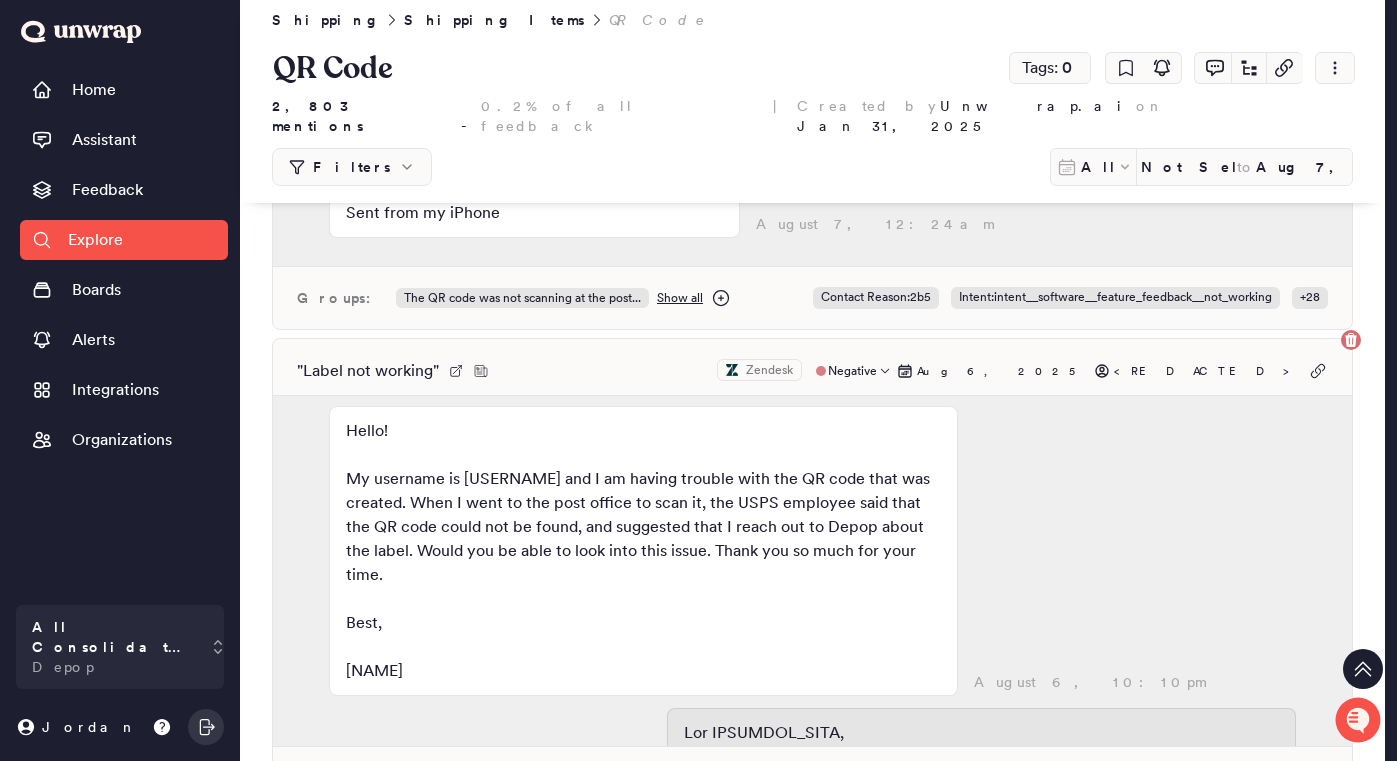 click on "Hello!
My username is [USERNAME] and I am having trouble with the QR code that was created. When I went to the post office to scan it, the USPS employee said that the QR code could not be found, and suggested that I reach out to Depop about the label. Would you be able to look into this issue. Thank you so much for your time.
Best,
[NAME]" at bounding box center (643, 551) 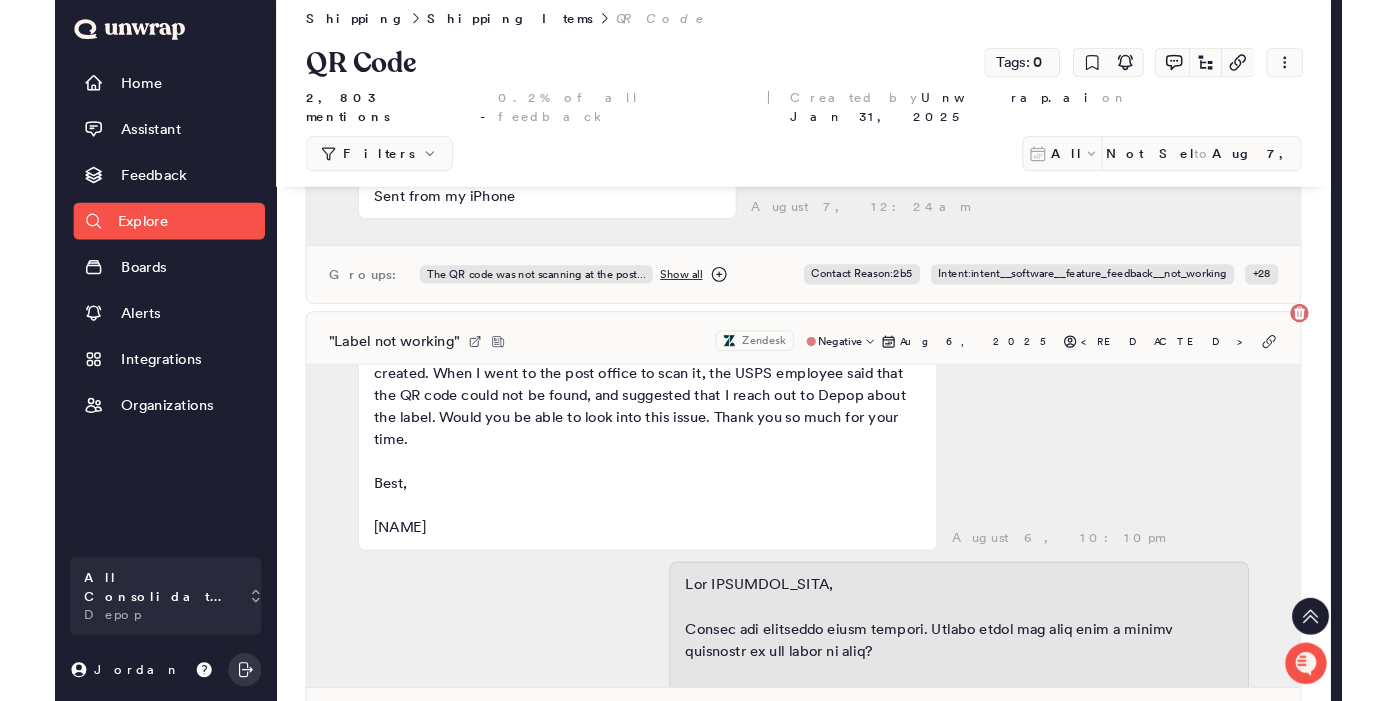 scroll, scrollTop: 103, scrollLeft: 0, axis: vertical 